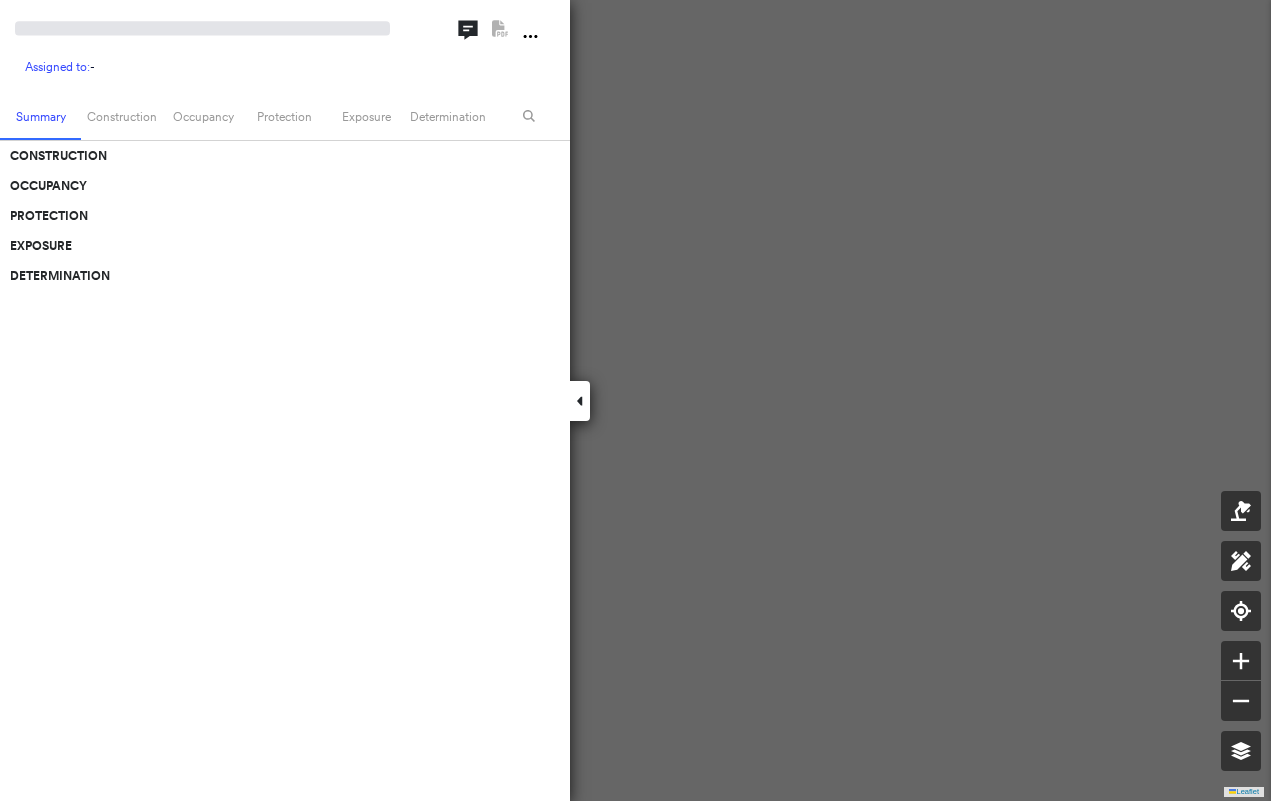 scroll, scrollTop: 0, scrollLeft: 0, axis: both 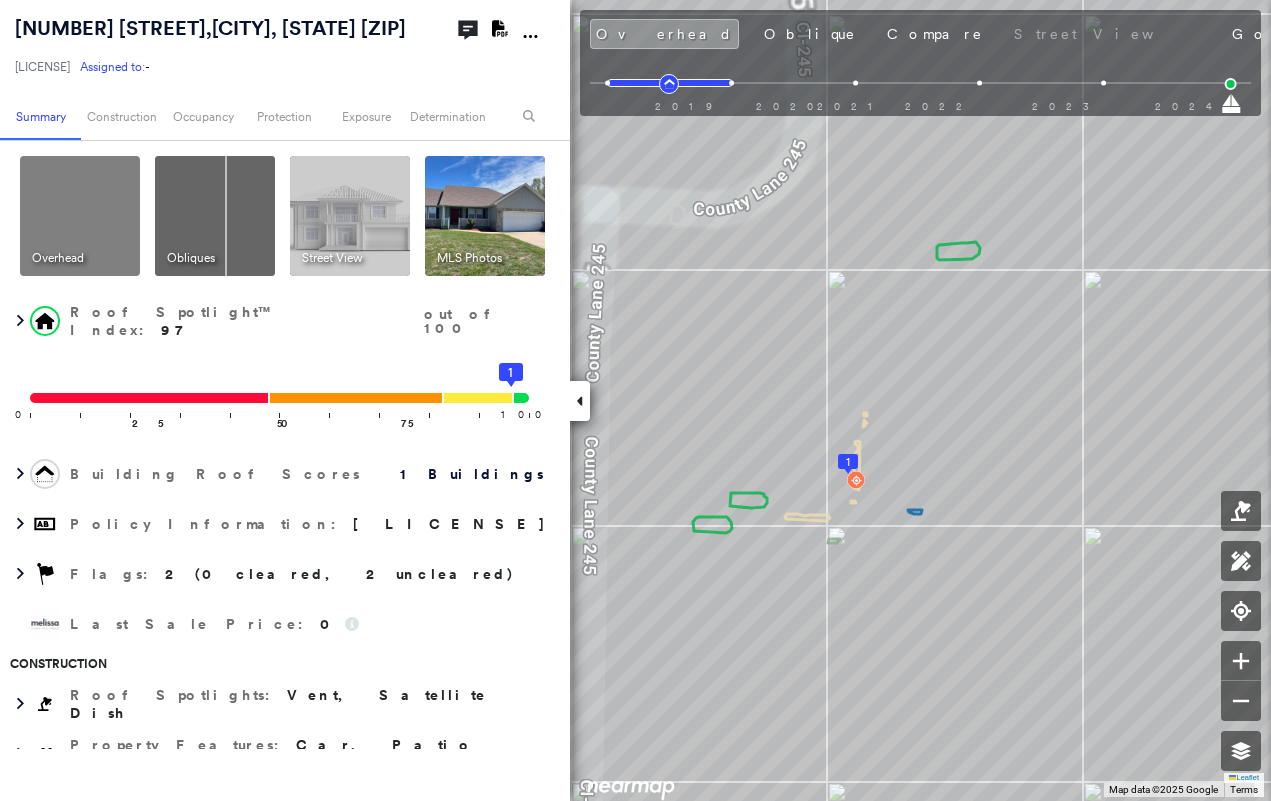 click at bounding box center [580, 401] 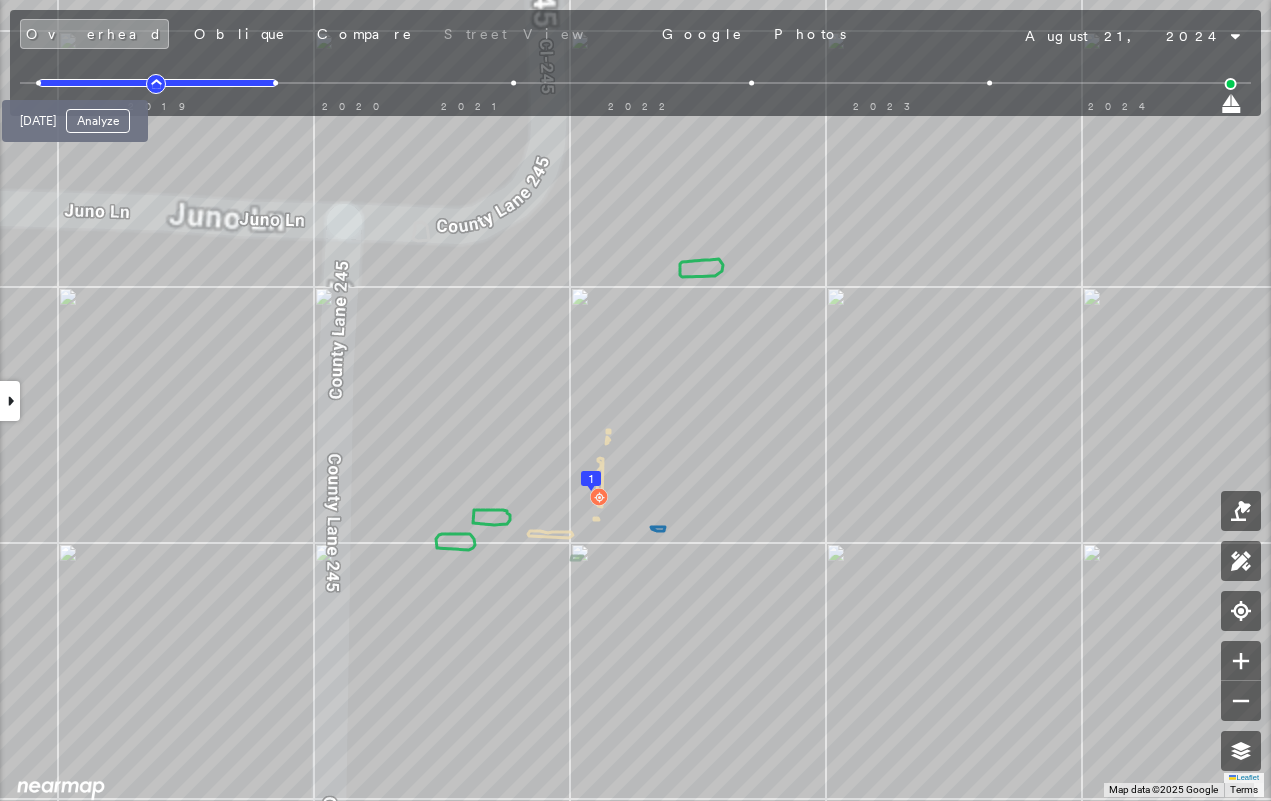 click at bounding box center [38, 83] 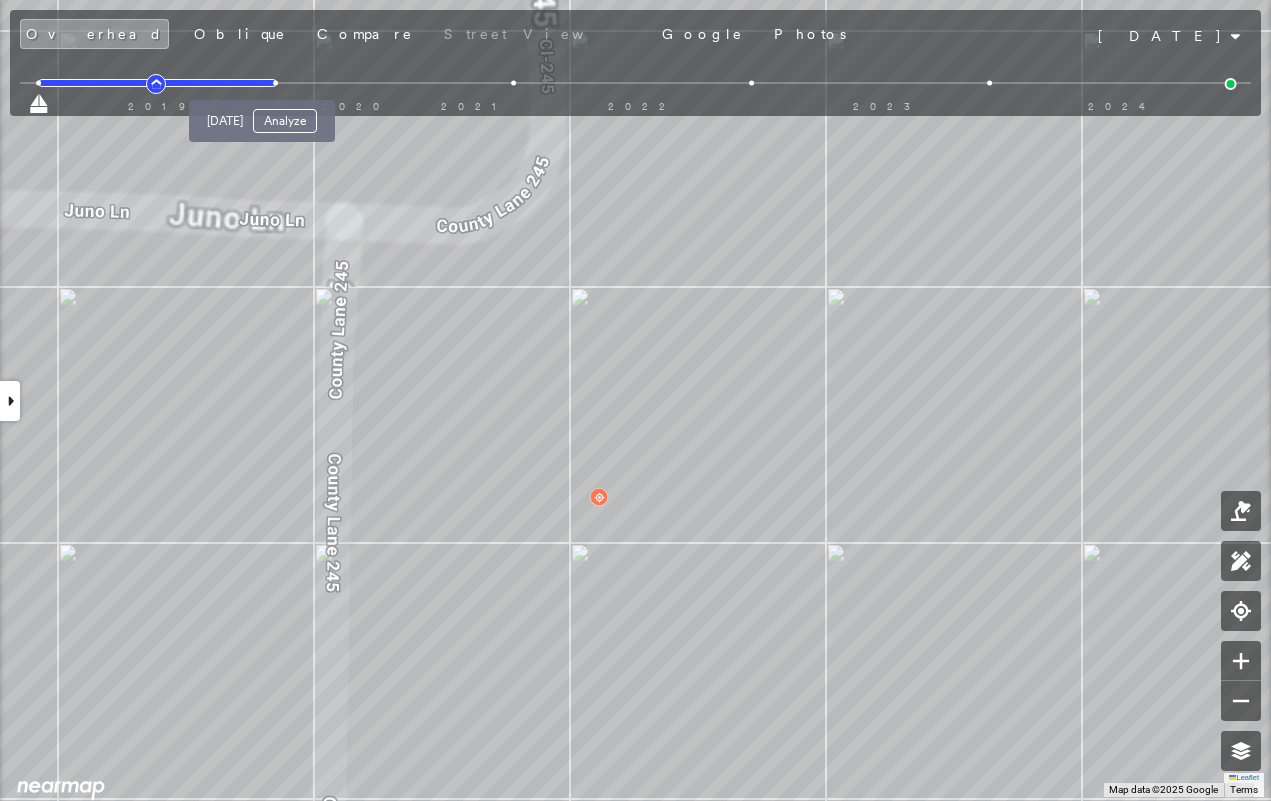 click at bounding box center [275, 83] 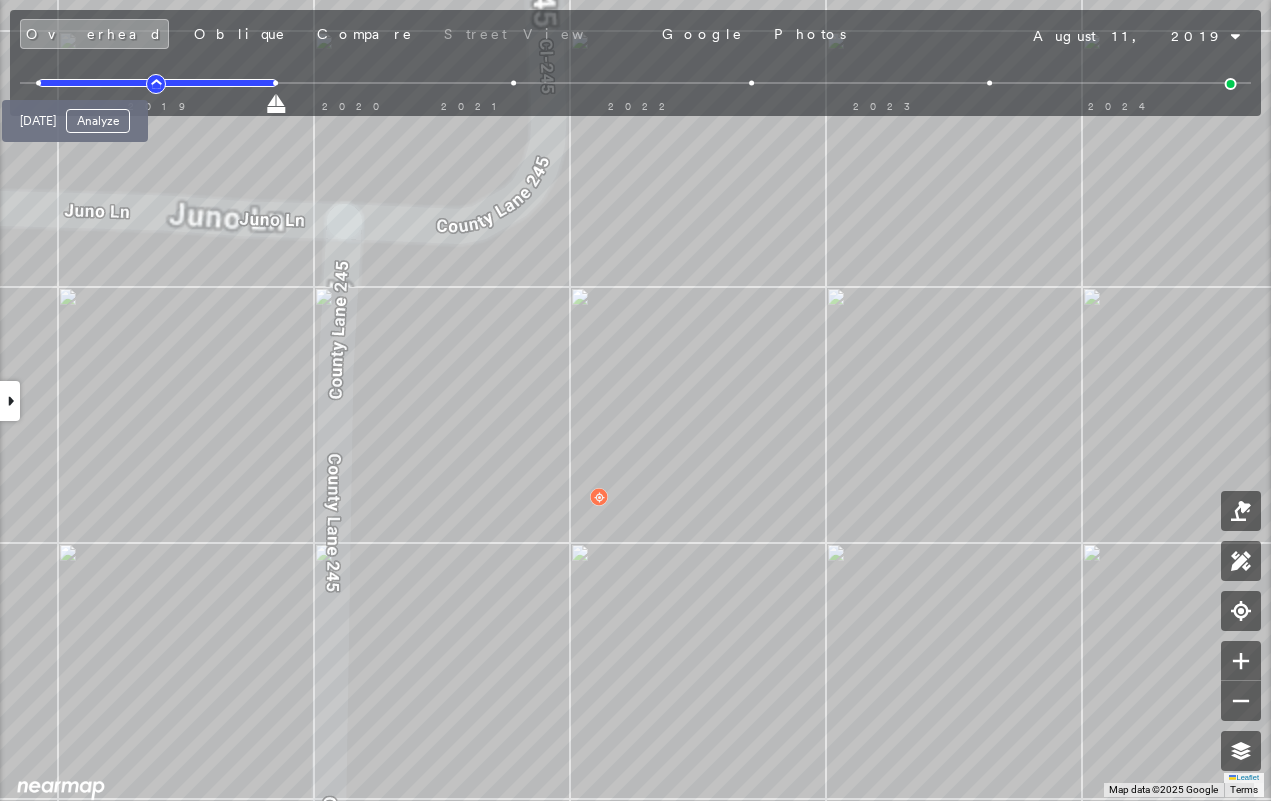 click at bounding box center [38, 83] 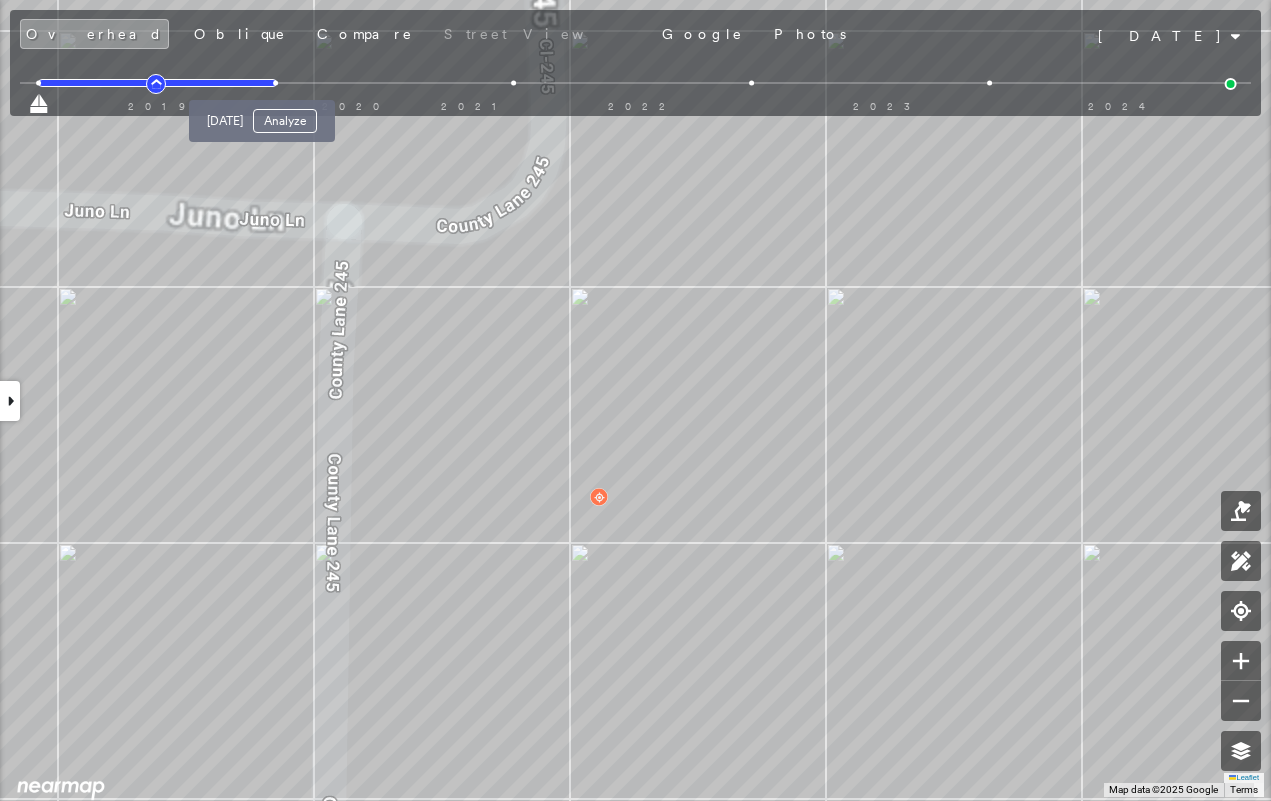 click at bounding box center (275, 83) 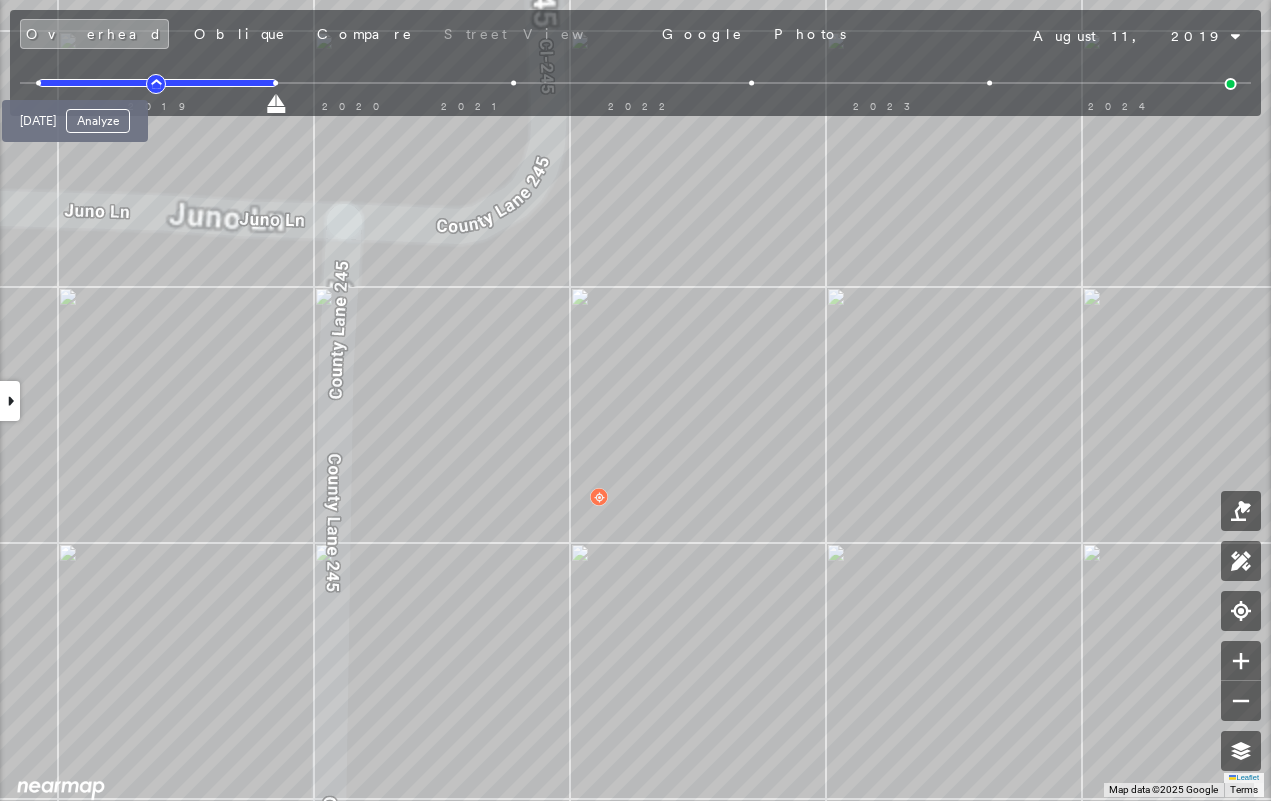 click at bounding box center [38, 83] 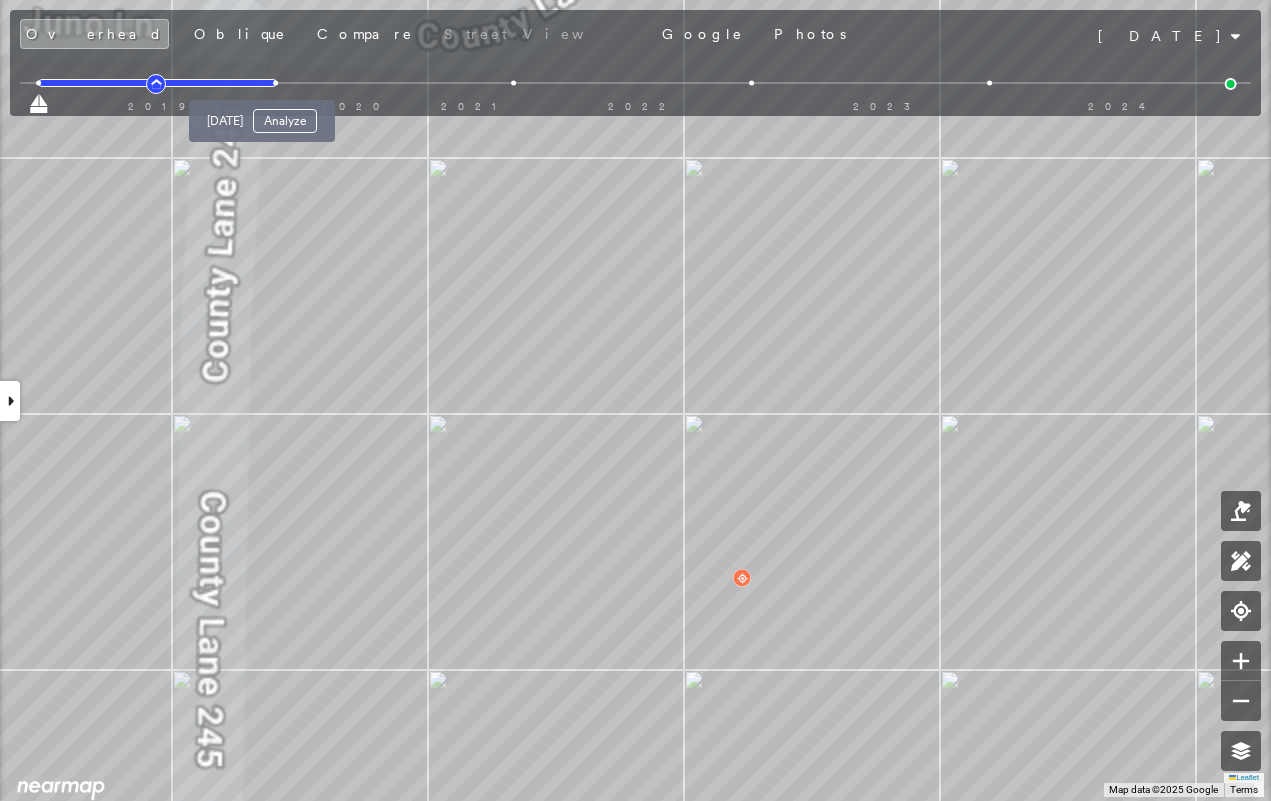 click at bounding box center [275, 83] 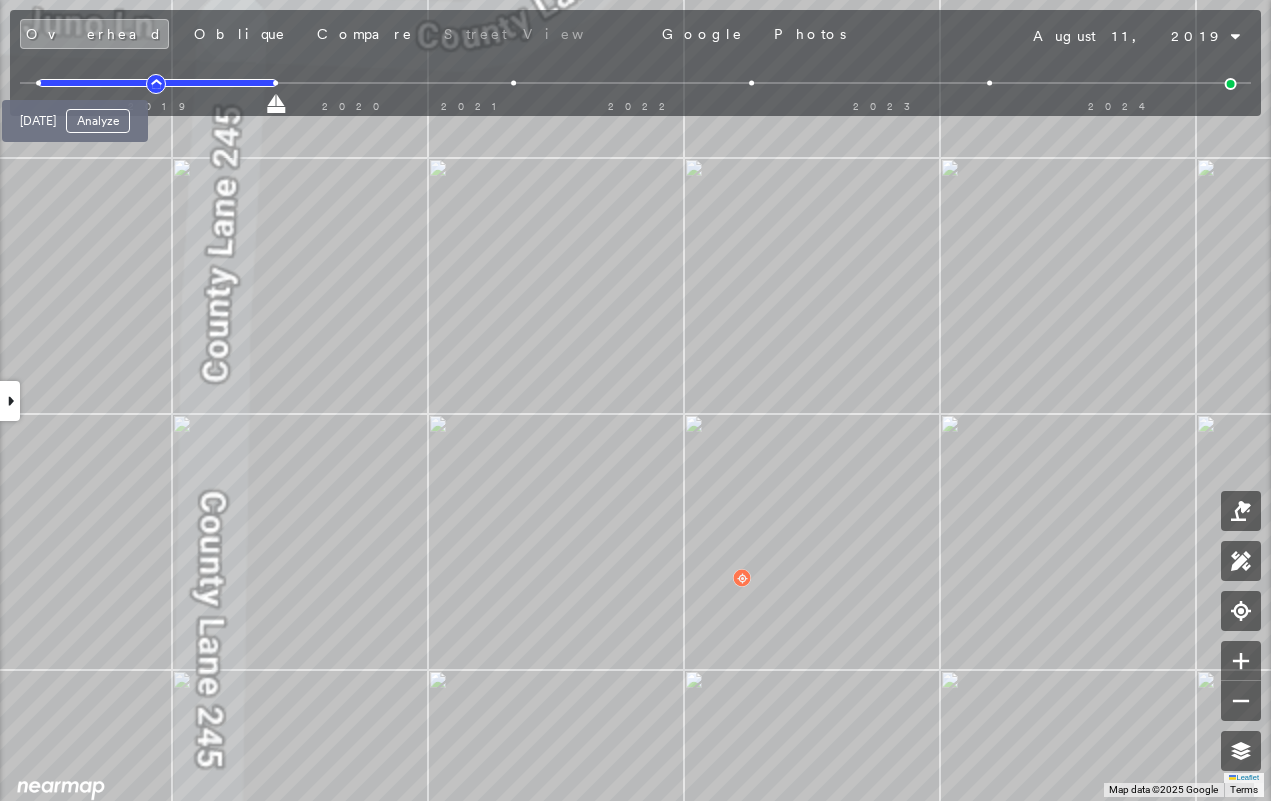 click at bounding box center (38, 83) 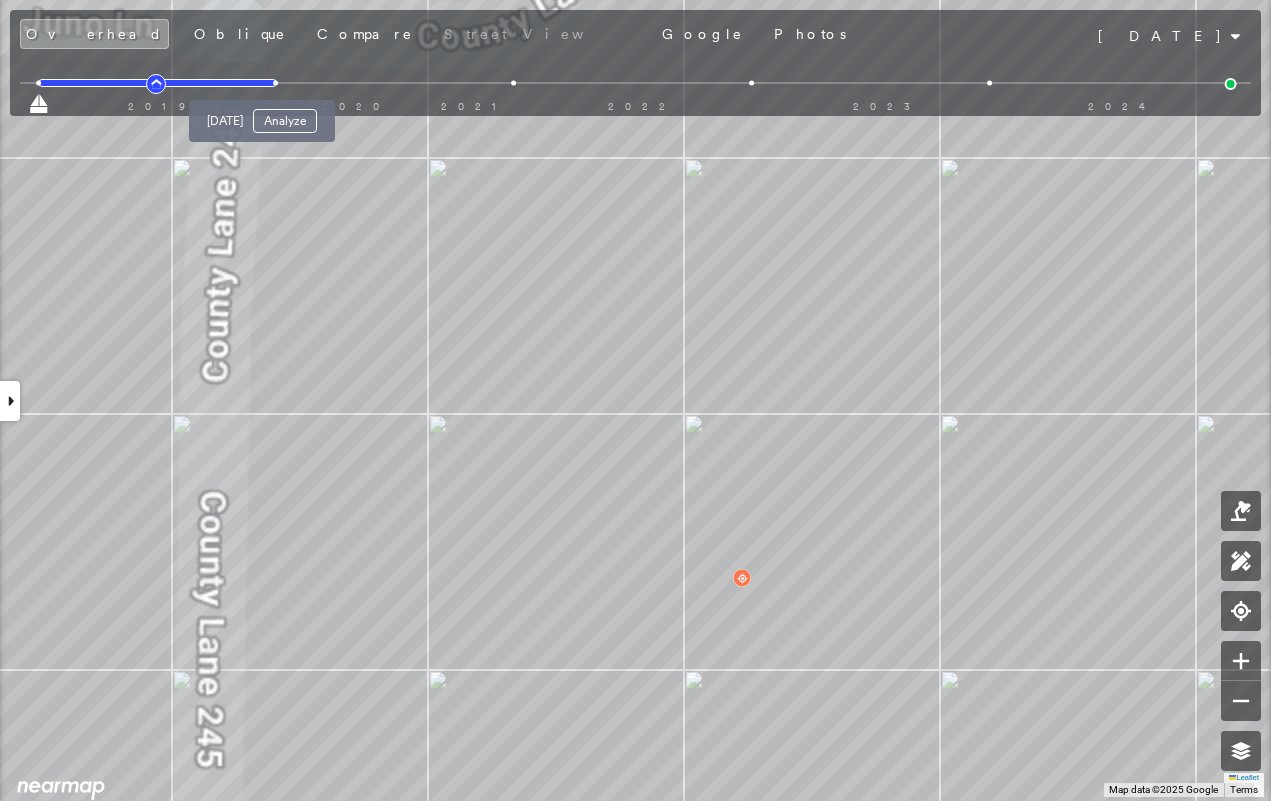 click at bounding box center [275, 83] 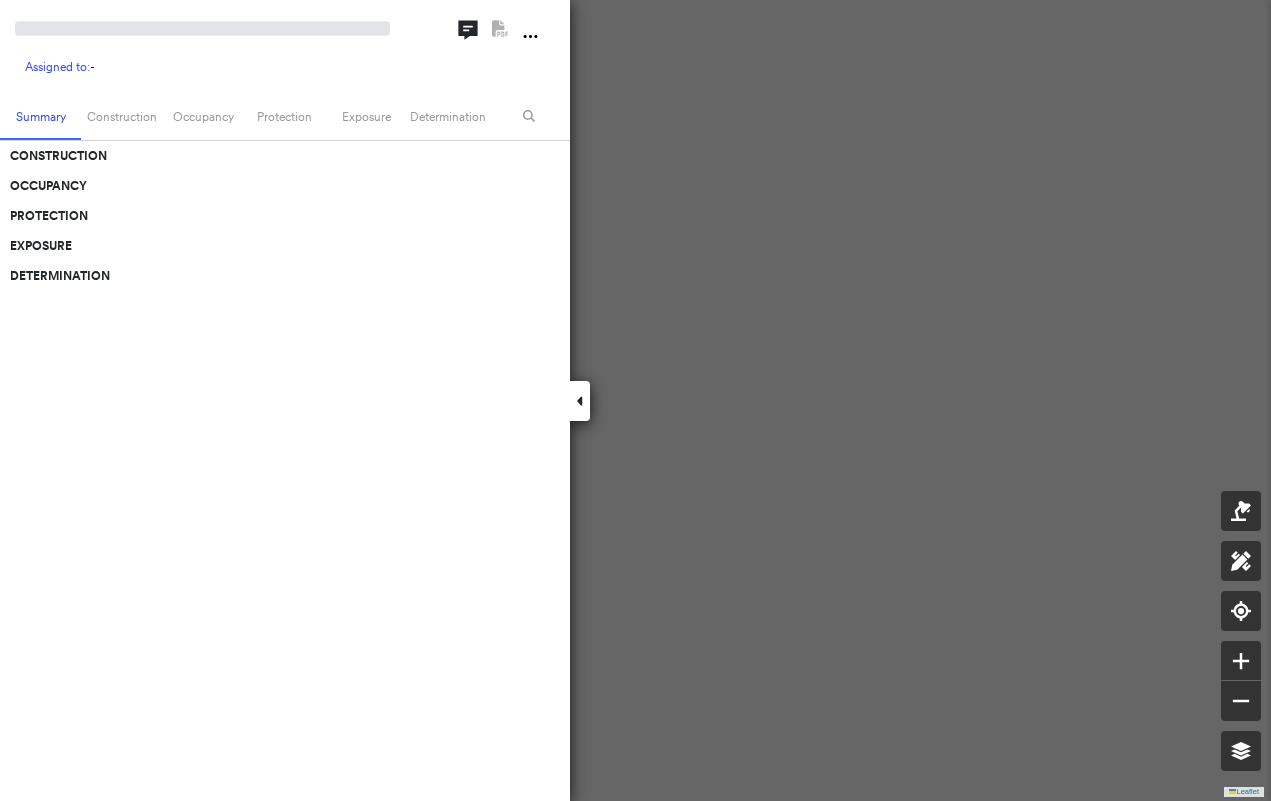 scroll, scrollTop: 0, scrollLeft: 0, axis: both 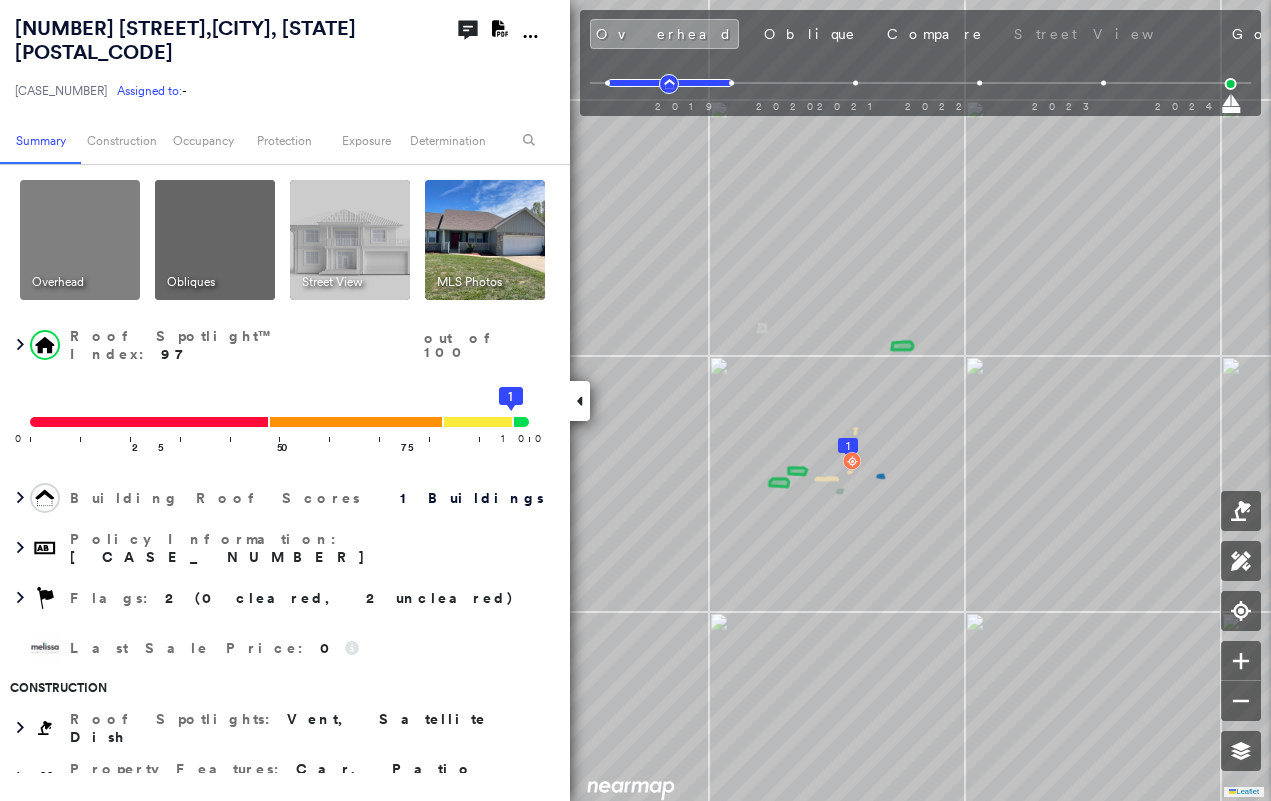 click 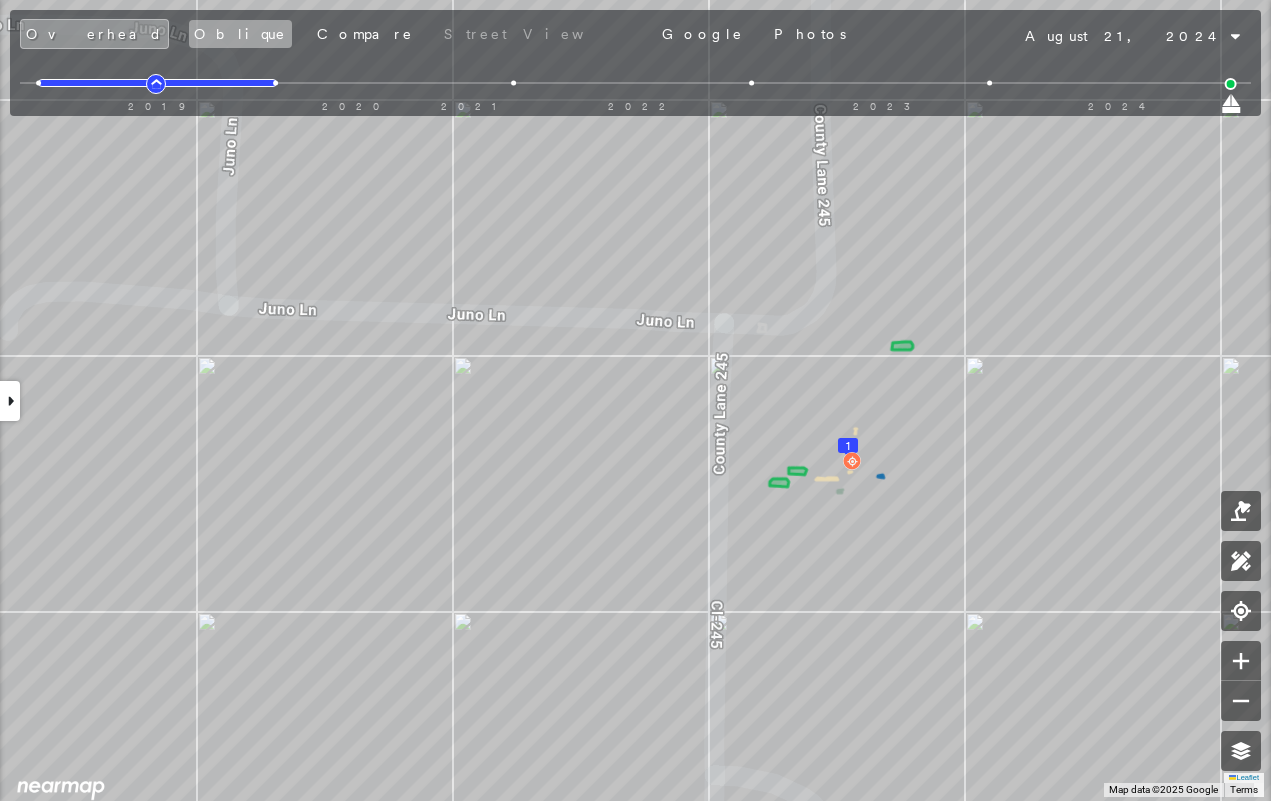 click on "Oblique" at bounding box center [240, 34] 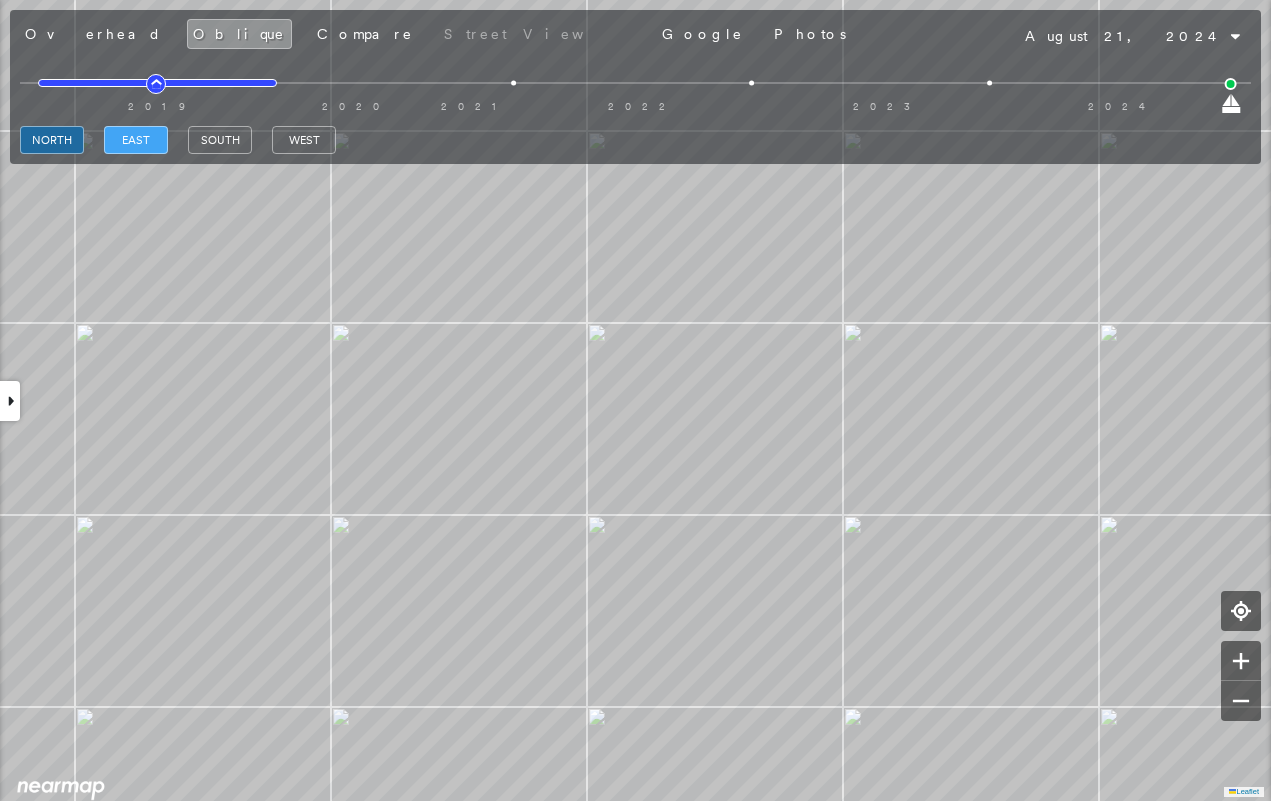click on "east" at bounding box center (136, 140) 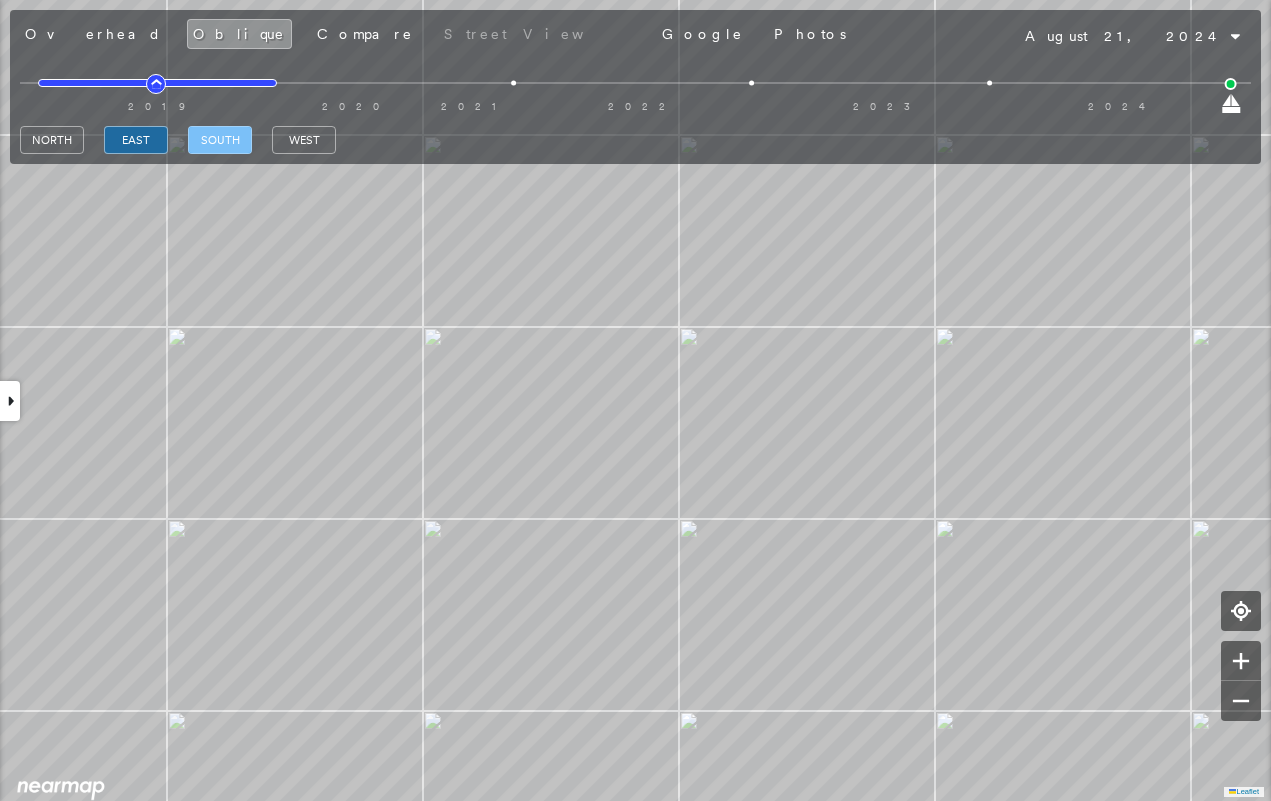 click on "south" at bounding box center (220, 140) 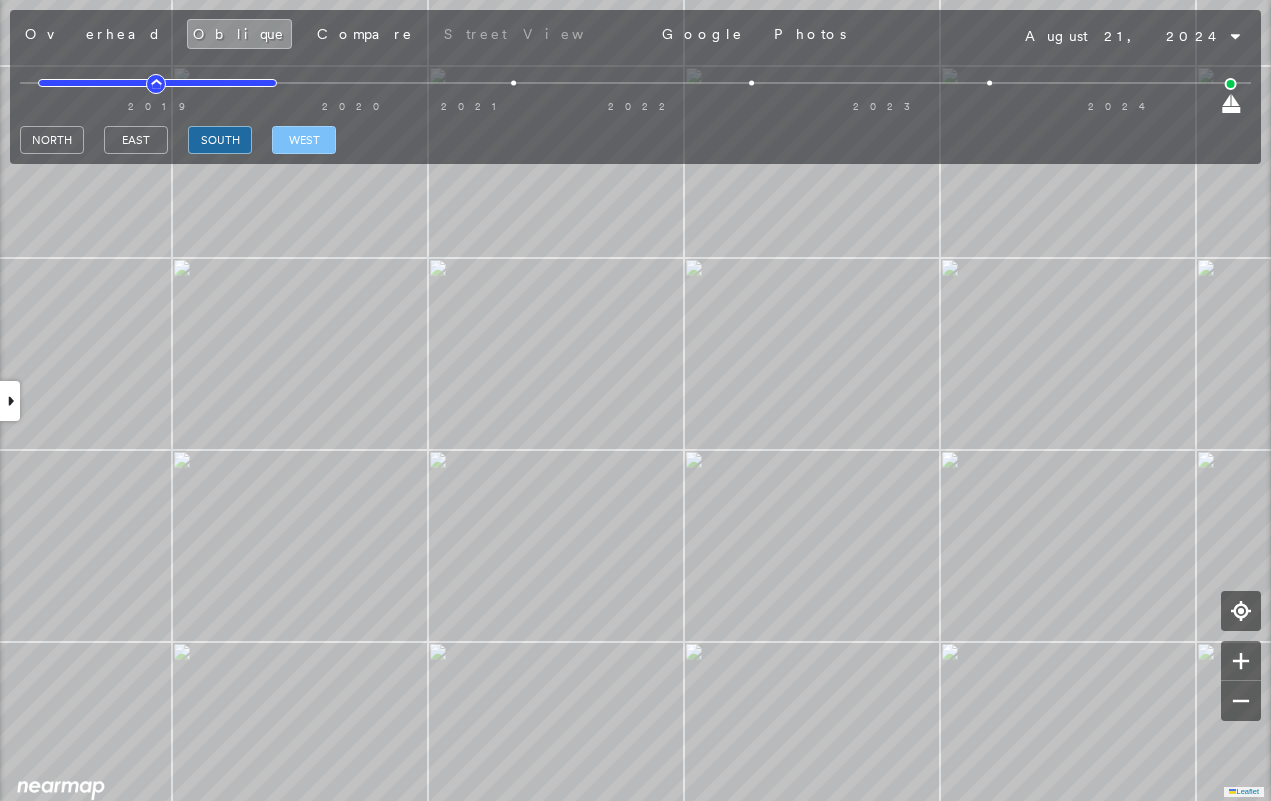click on "west" at bounding box center [304, 140] 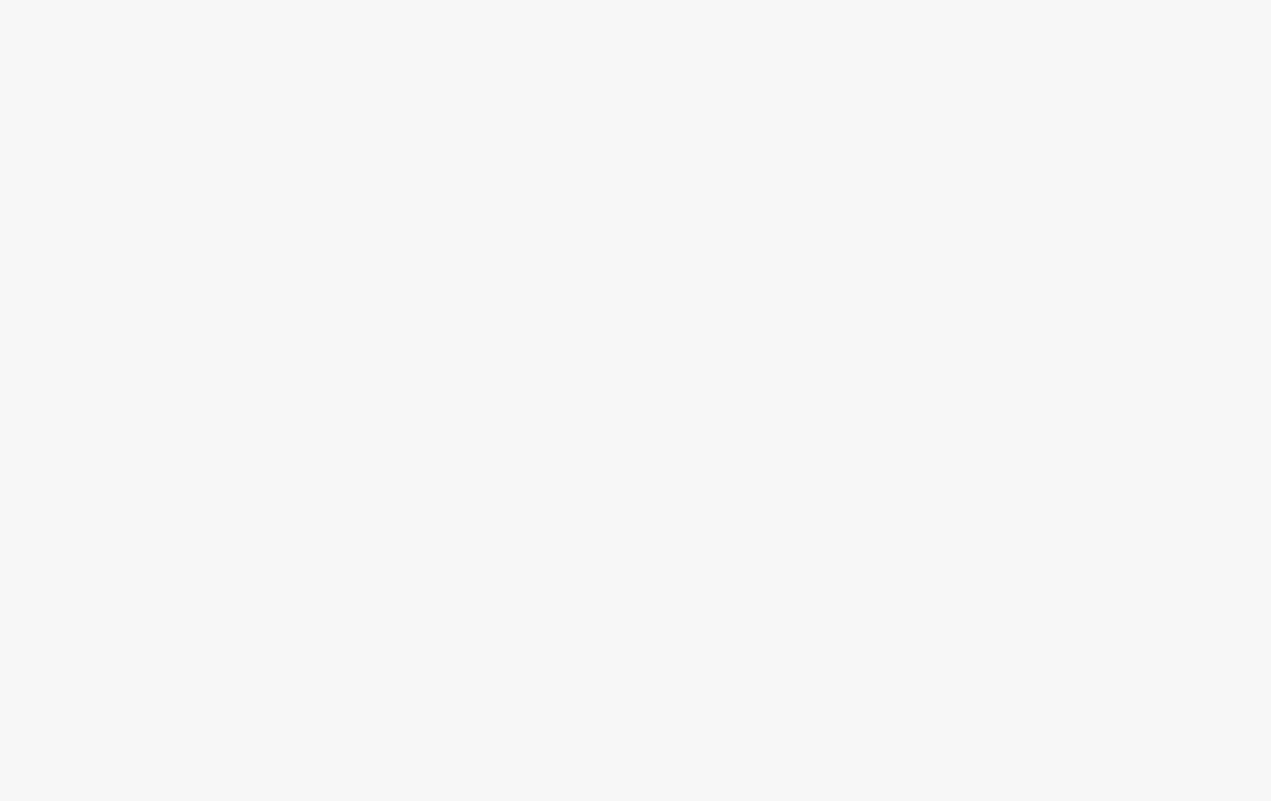 scroll, scrollTop: 0, scrollLeft: 0, axis: both 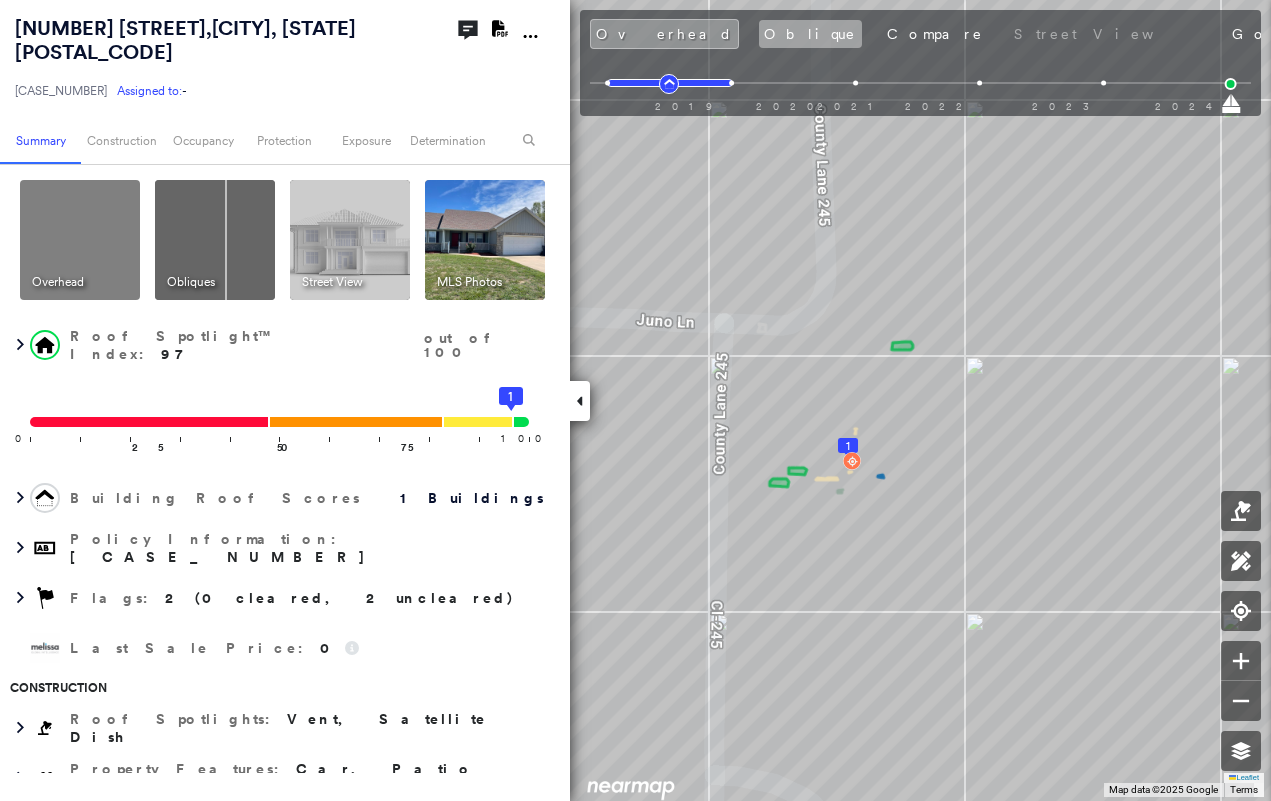 click on "Oblique" at bounding box center [810, 34] 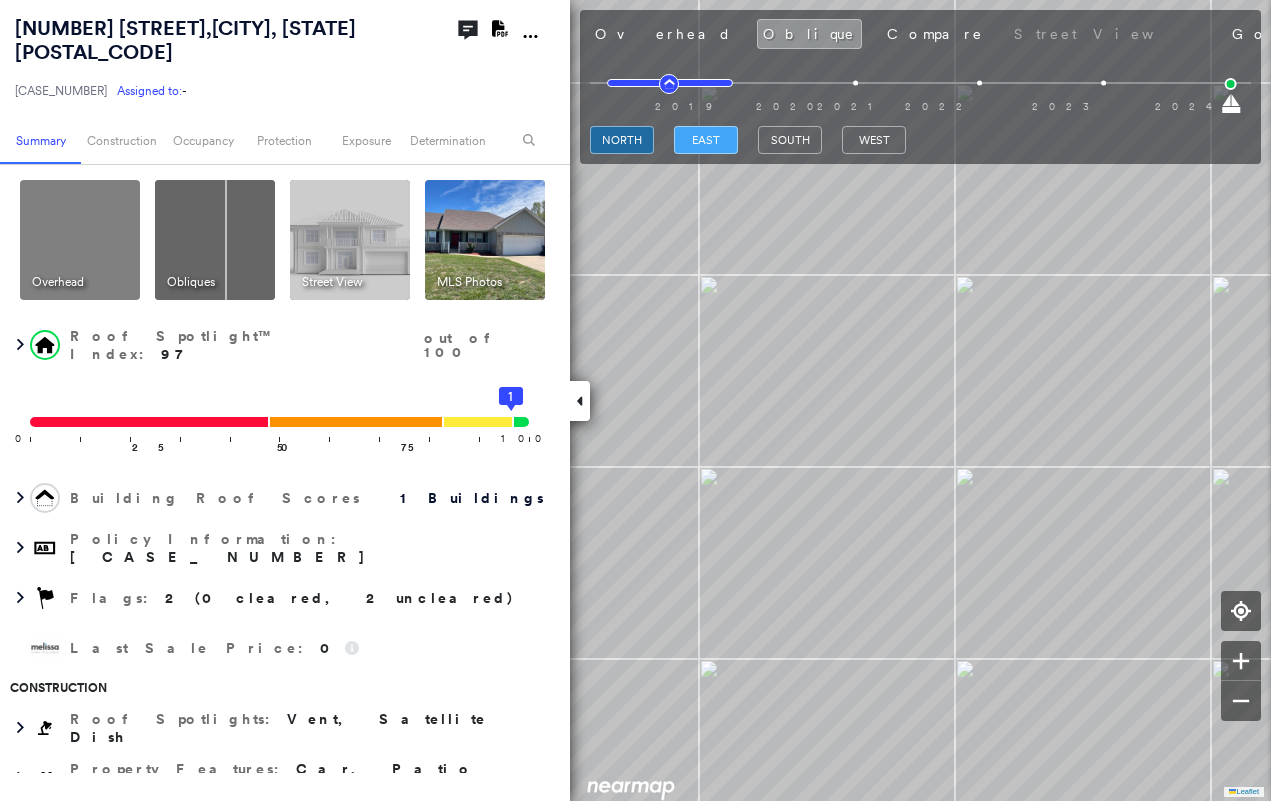 click on "east" at bounding box center (706, 140) 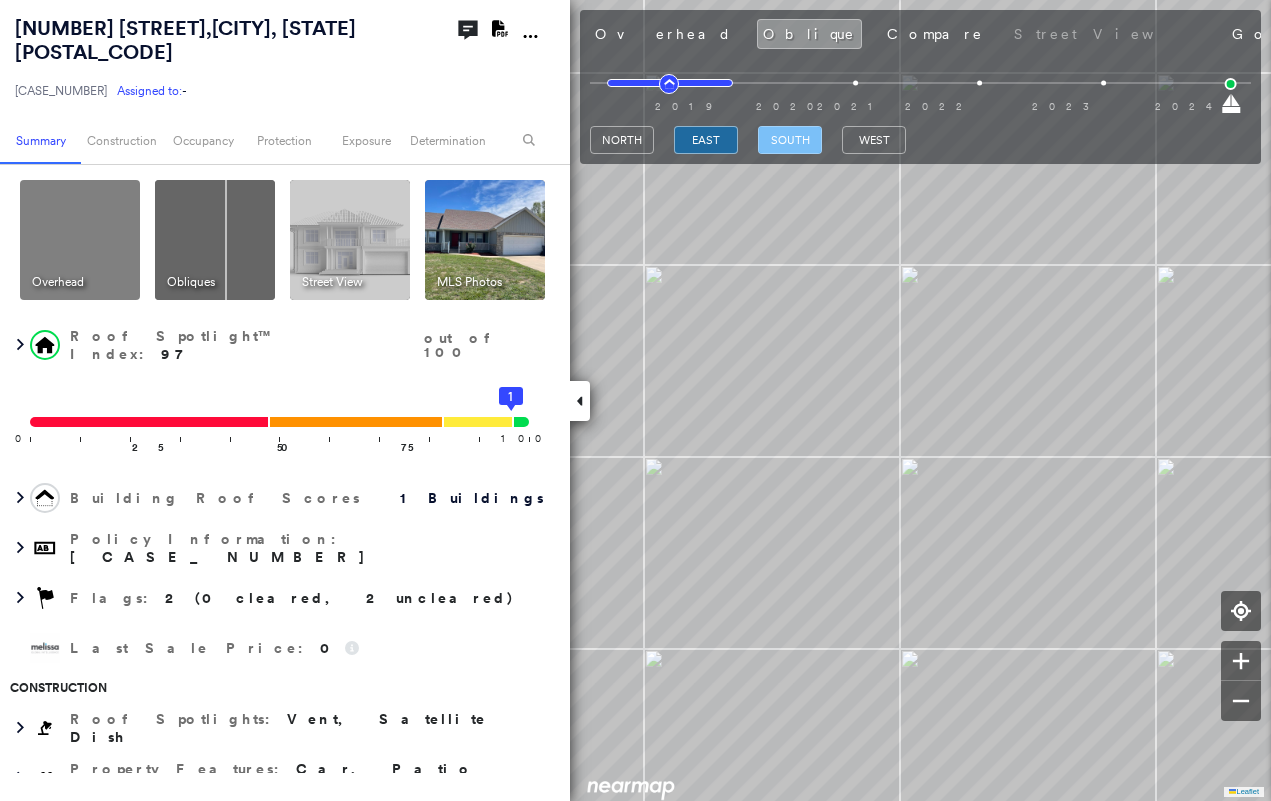click on "south" at bounding box center (790, 140) 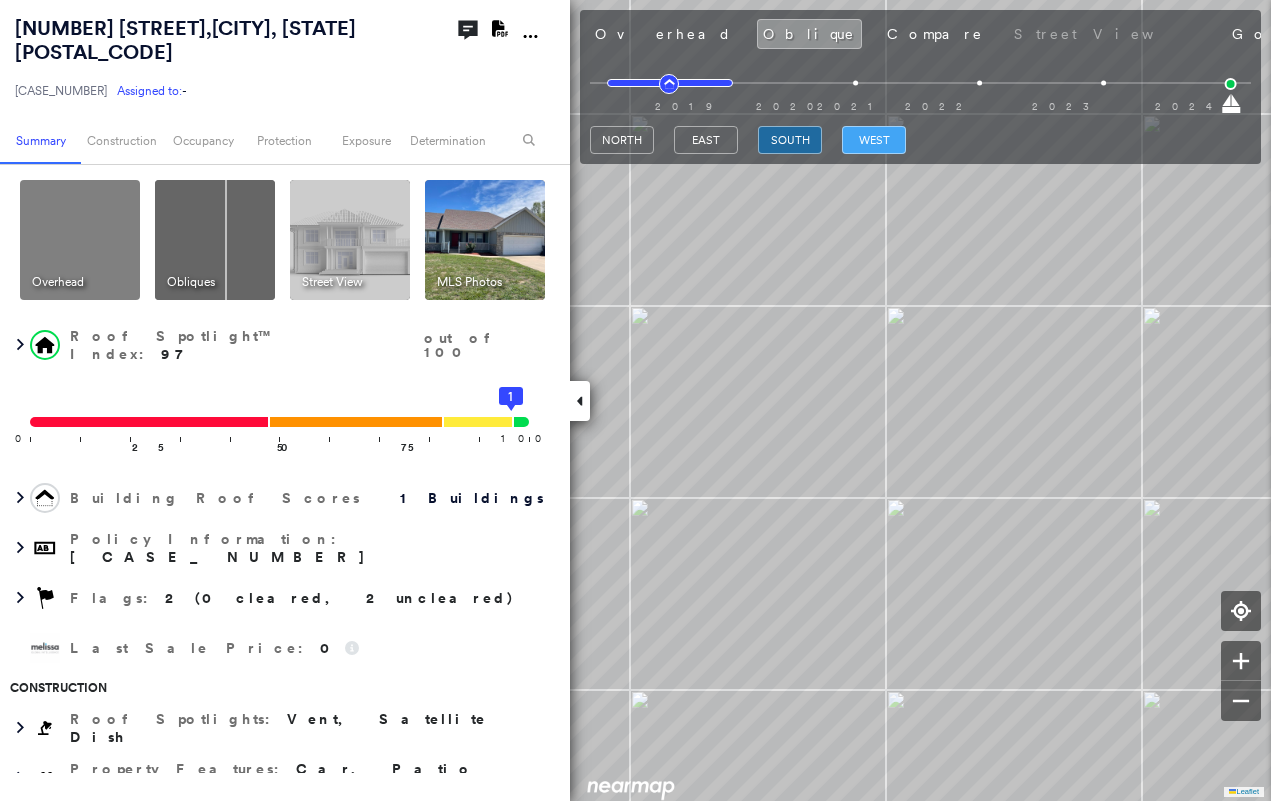 click on "west" at bounding box center (874, 140) 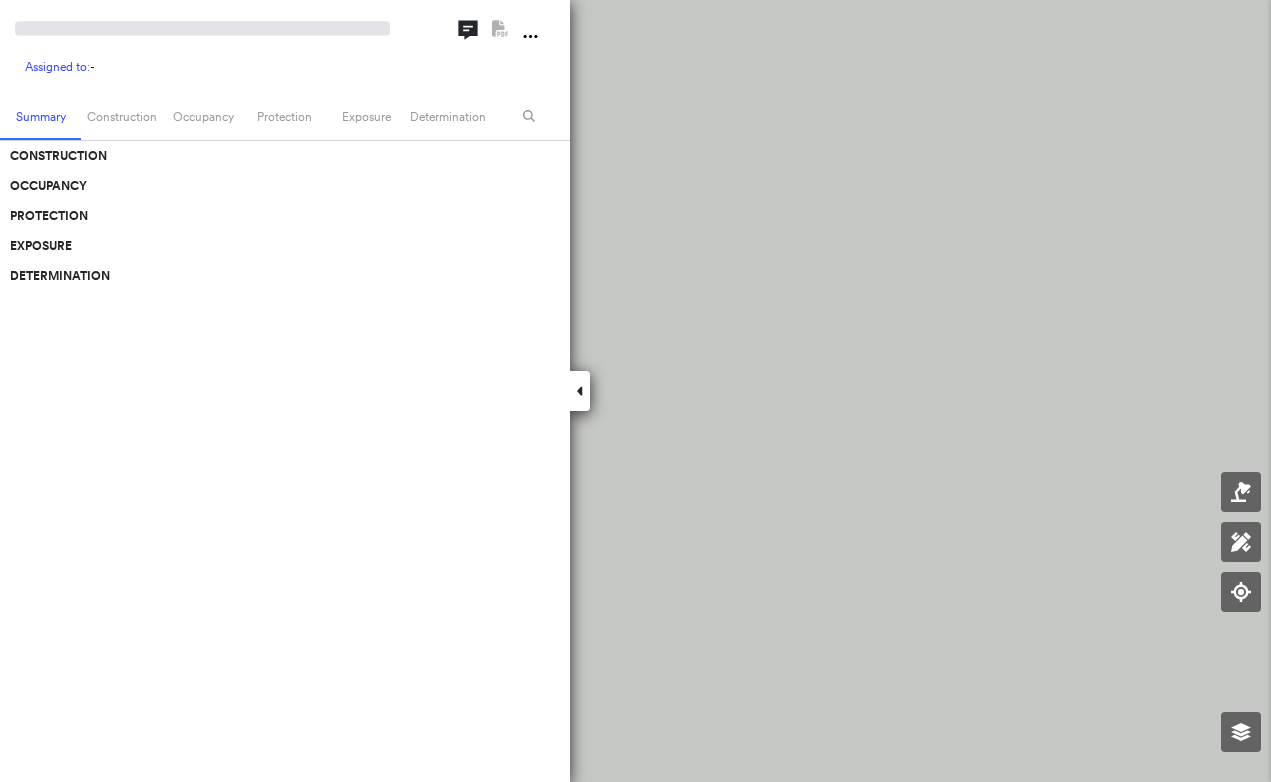 scroll, scrollTop: 0, scrollLeft: 0, axis: both 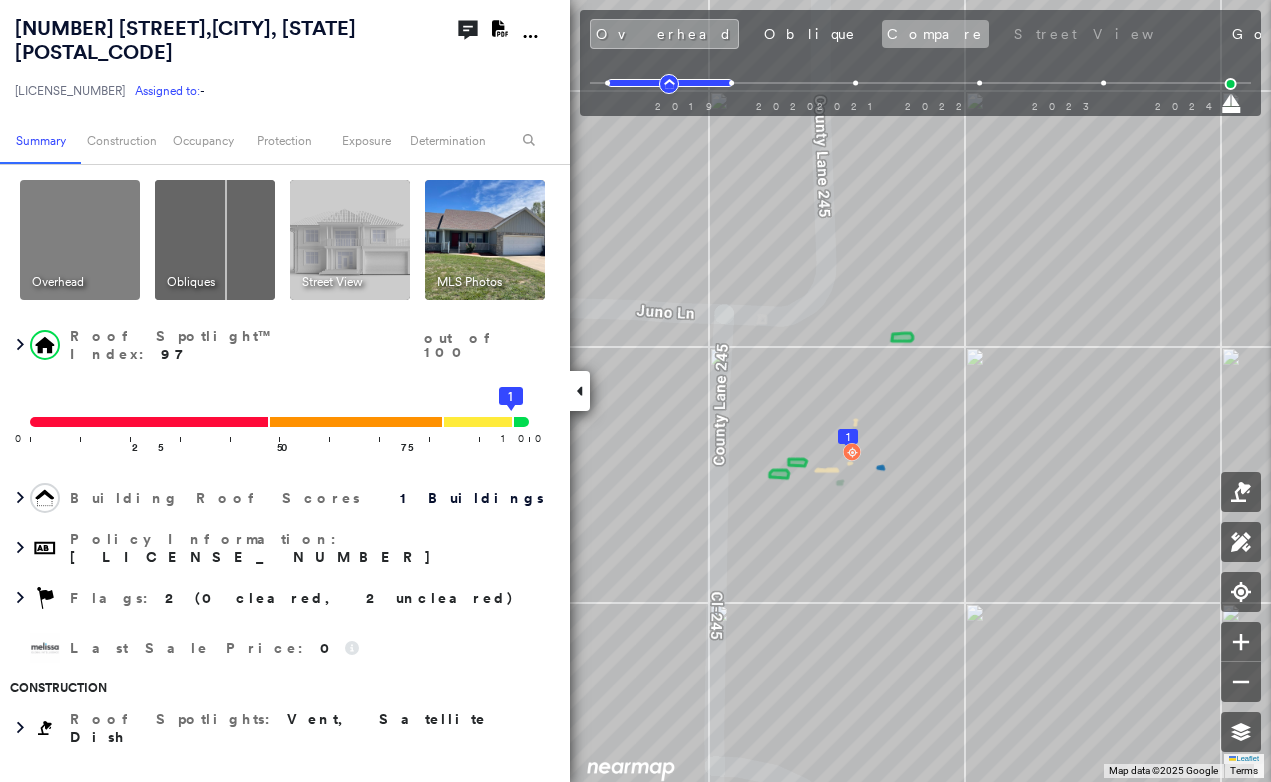 click on "Compare" at bounding box center [935, 34] 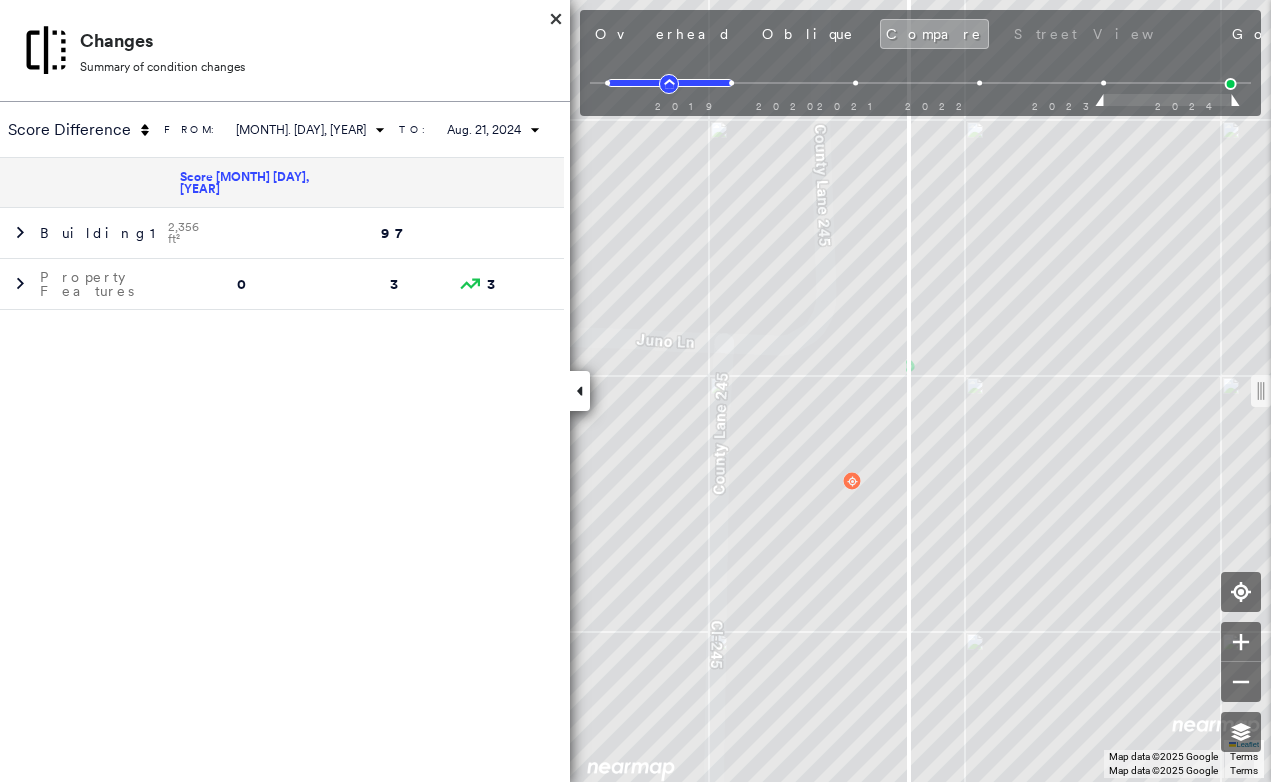 click at bounding box center (920, 102) 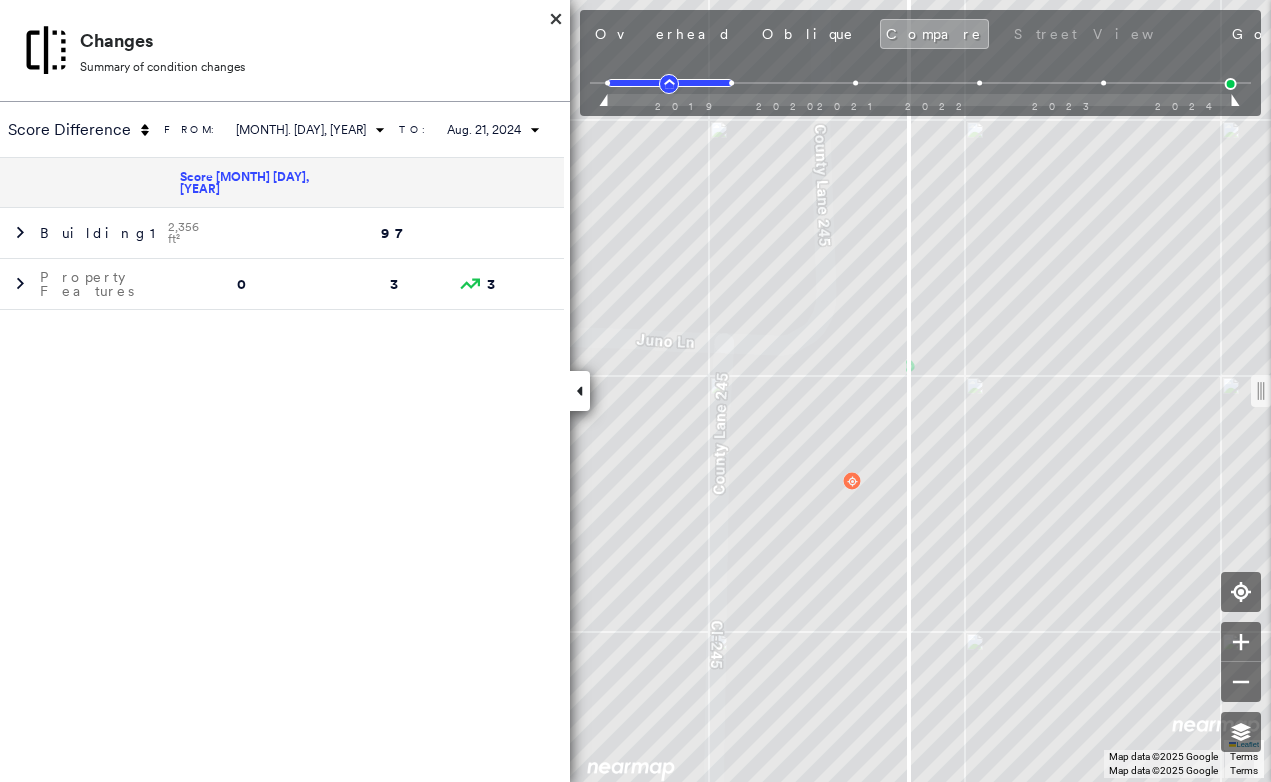click at bounding box center [919, 100] 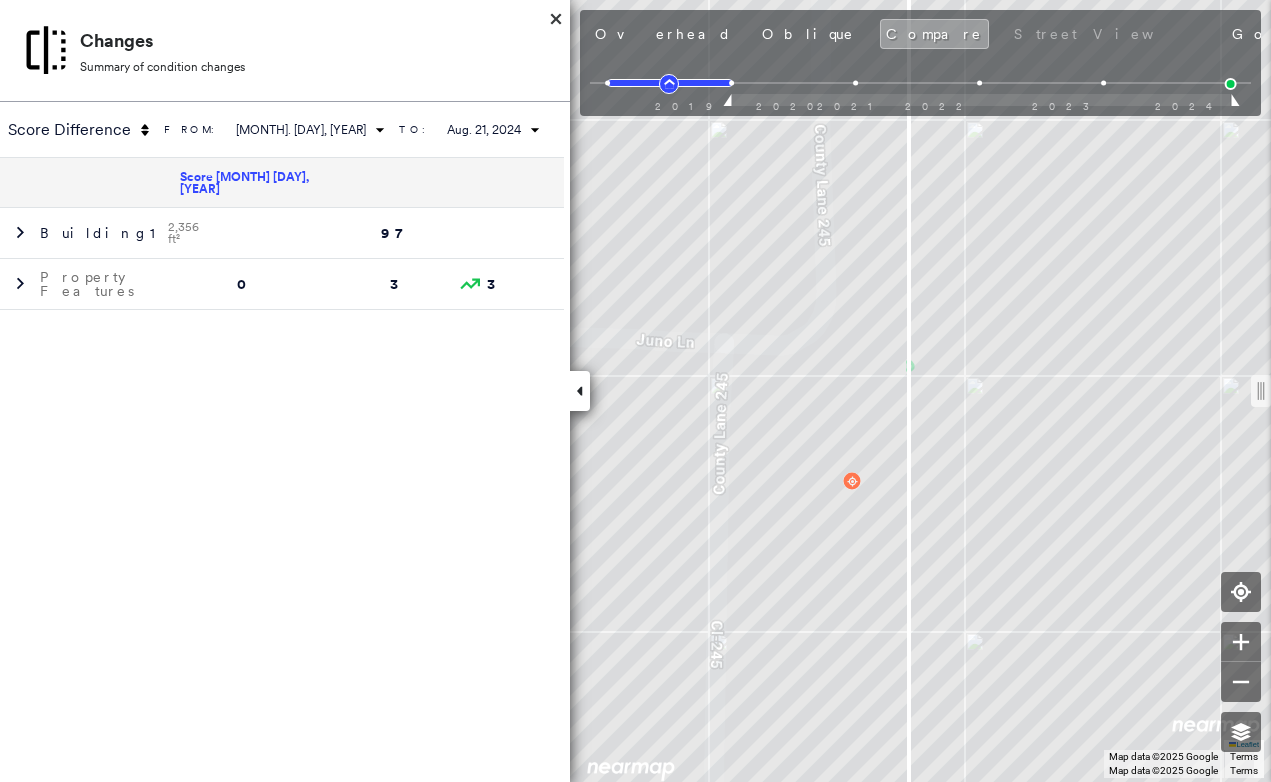 click at bounding box center (920, 102) 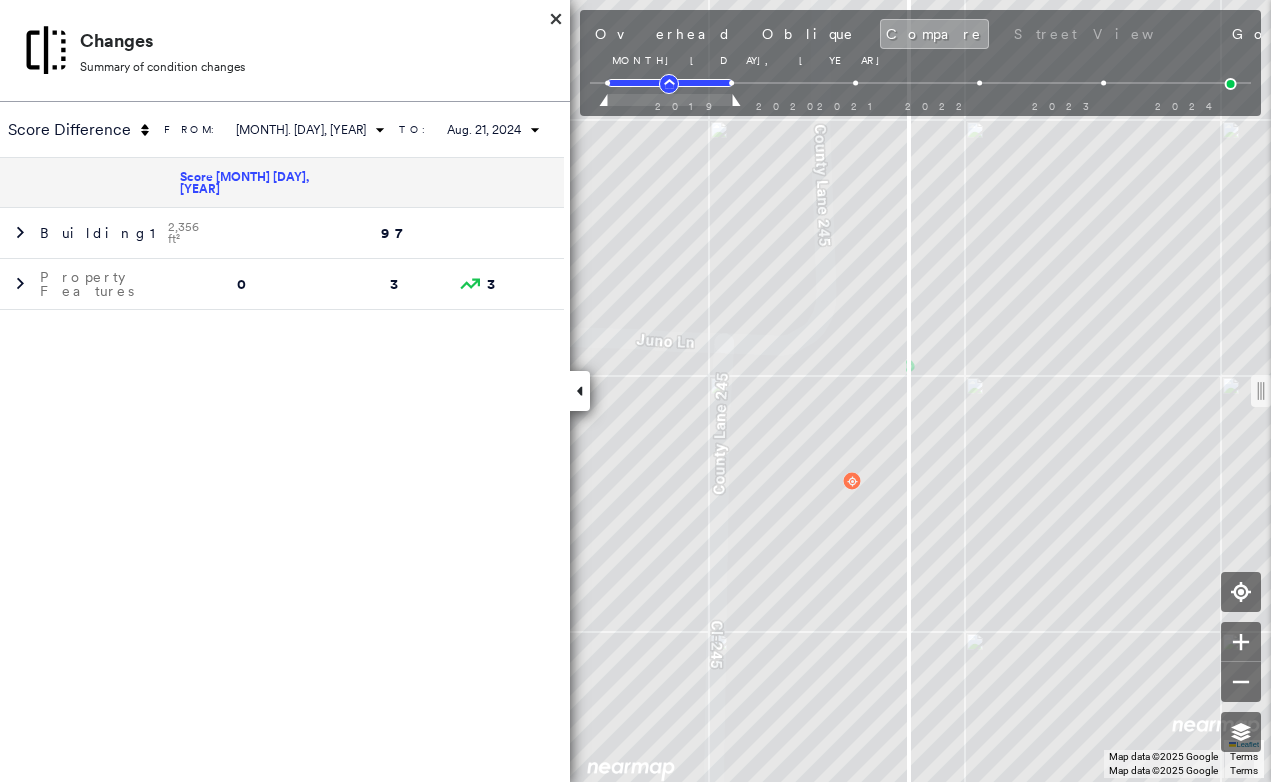 drag, startPoint x: 1233, startPoint y: 103, endPoint x: 753, endPoint y: 101, distance: 480.00418 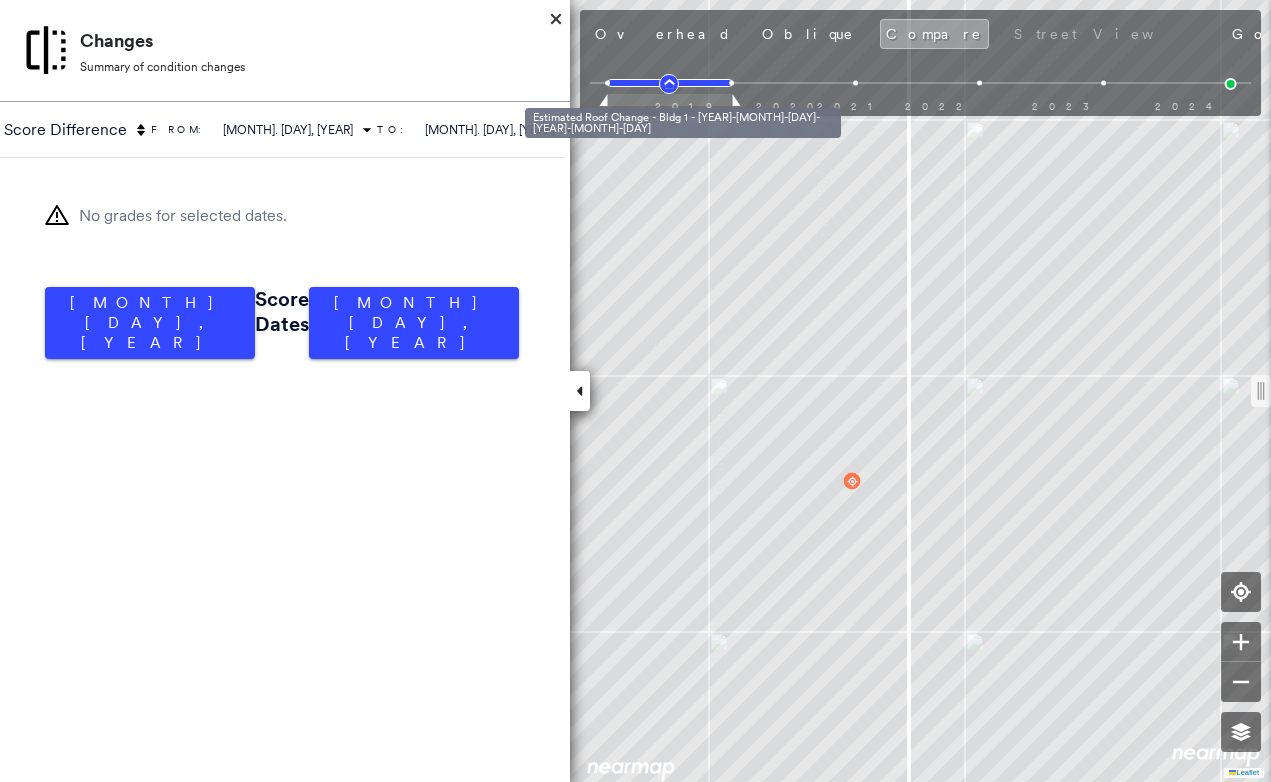 click 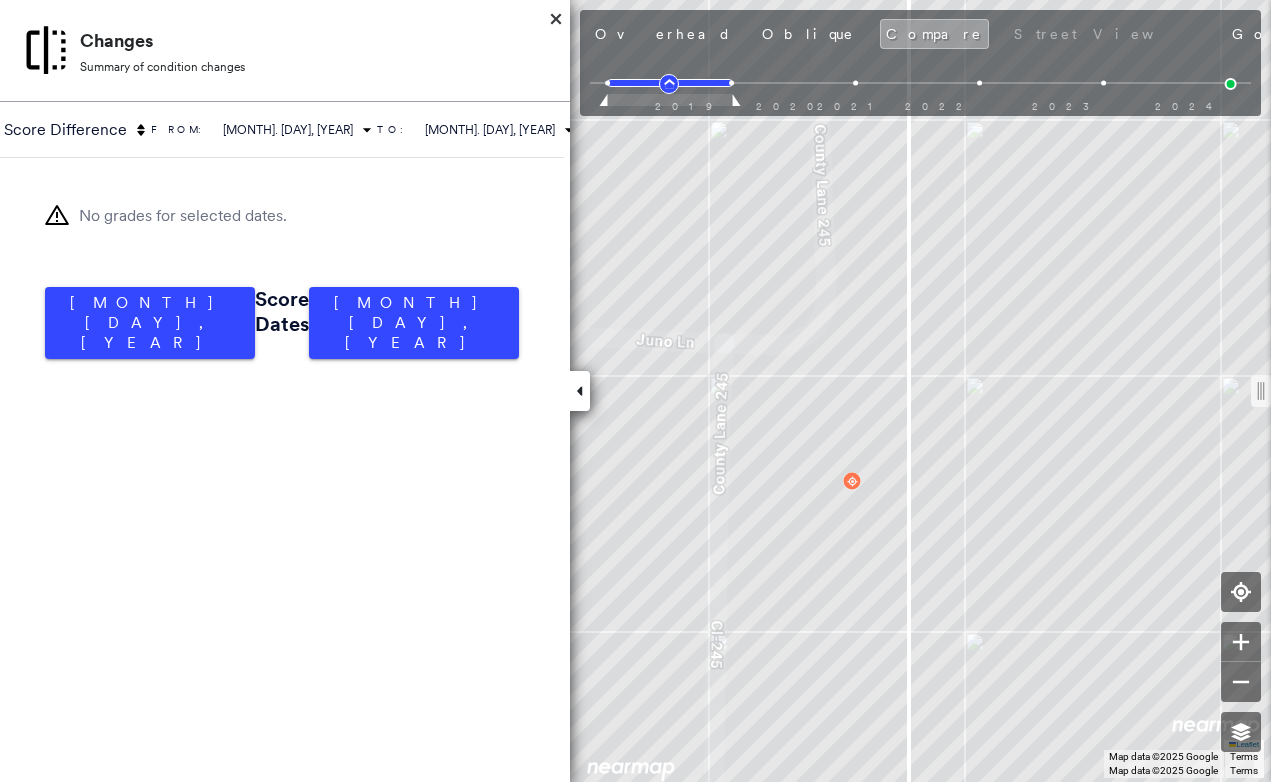click 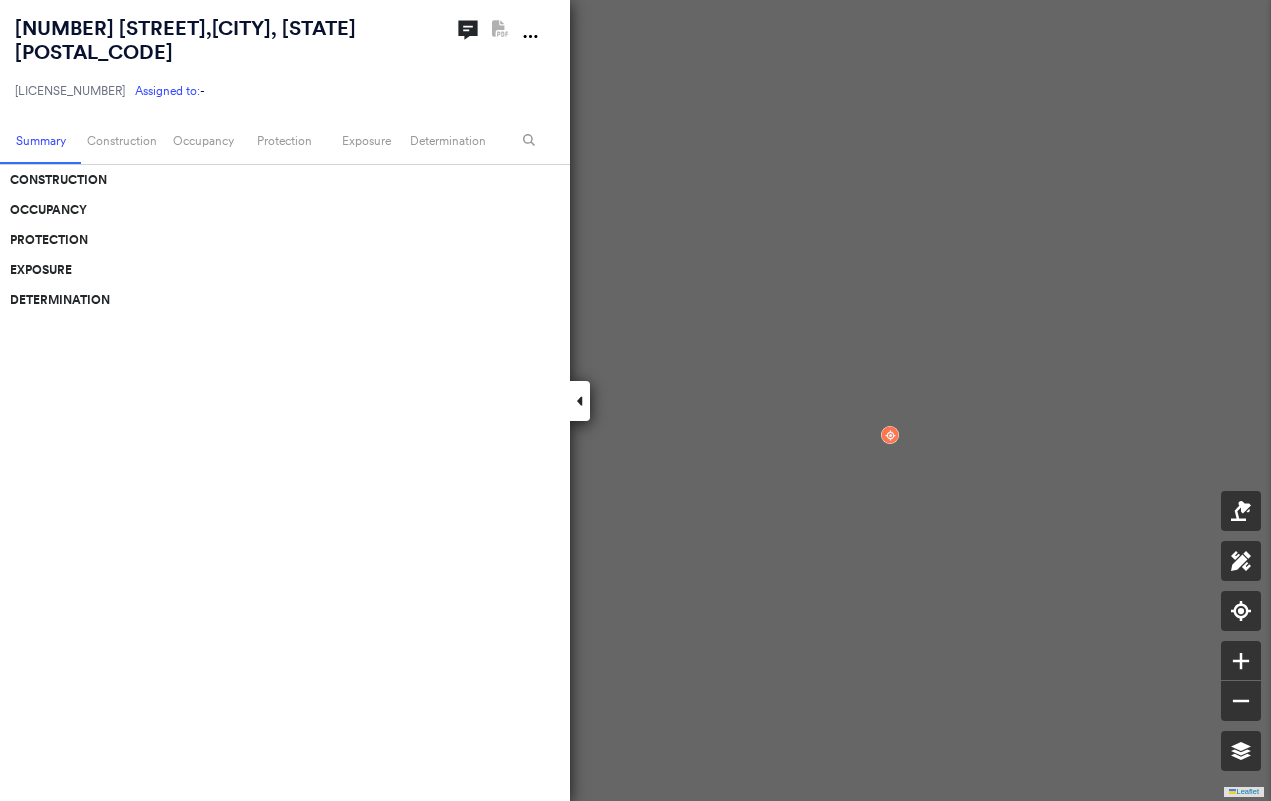 scroll, scrollTop: 0, scrollLeft: 0, axis: both 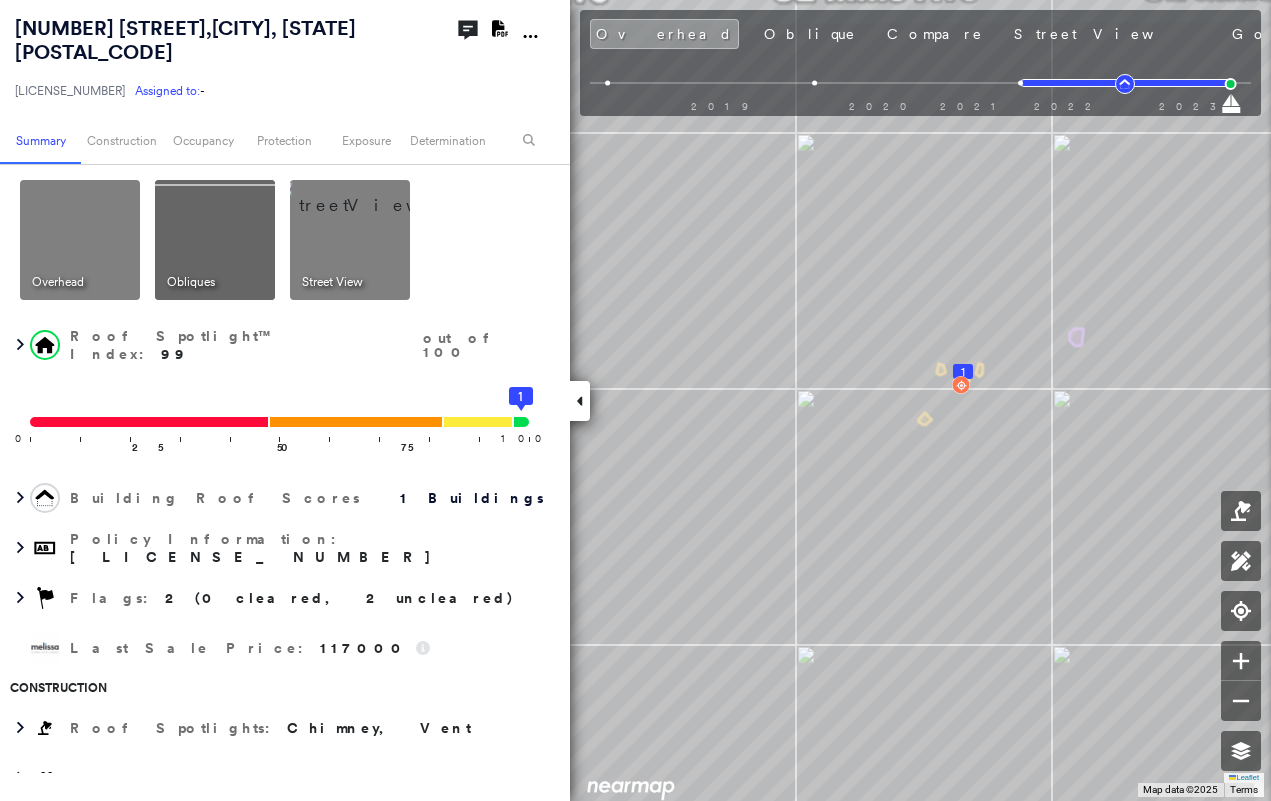 click 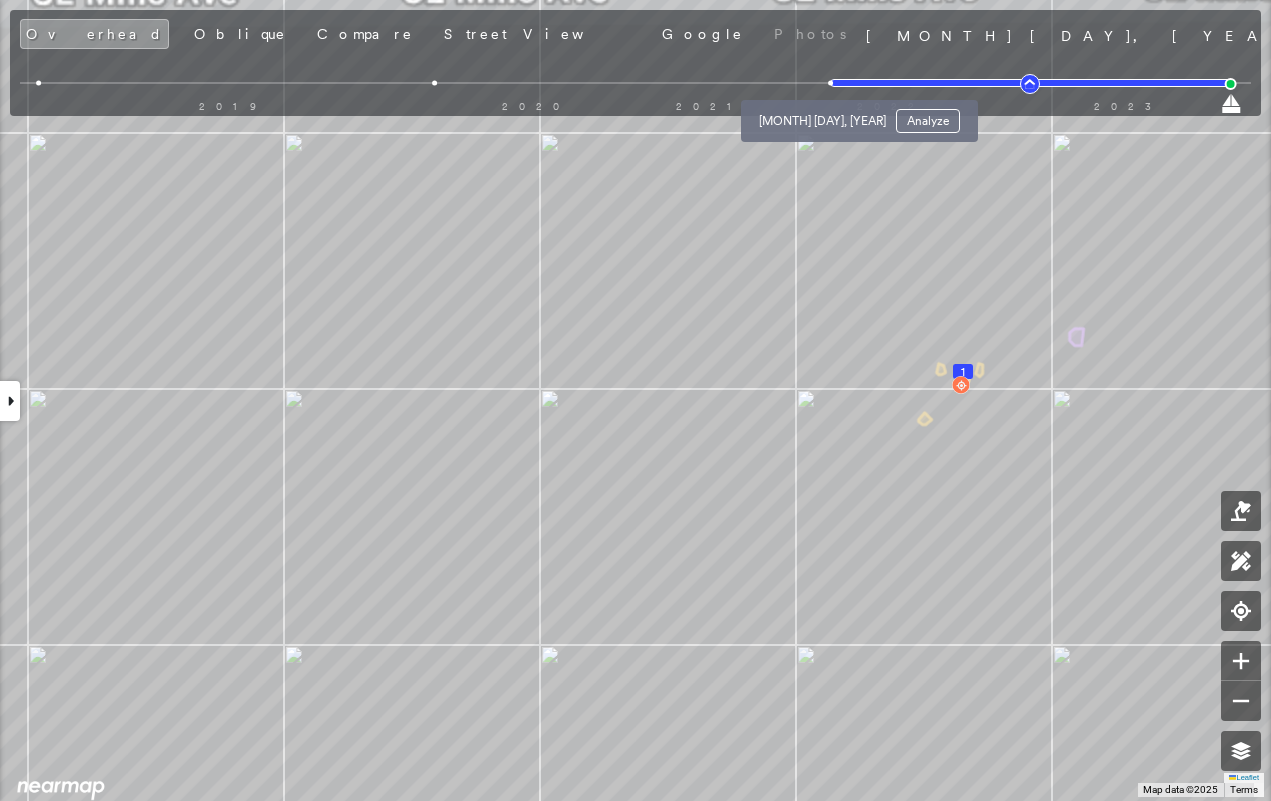 click at bounding box center (830, 83) 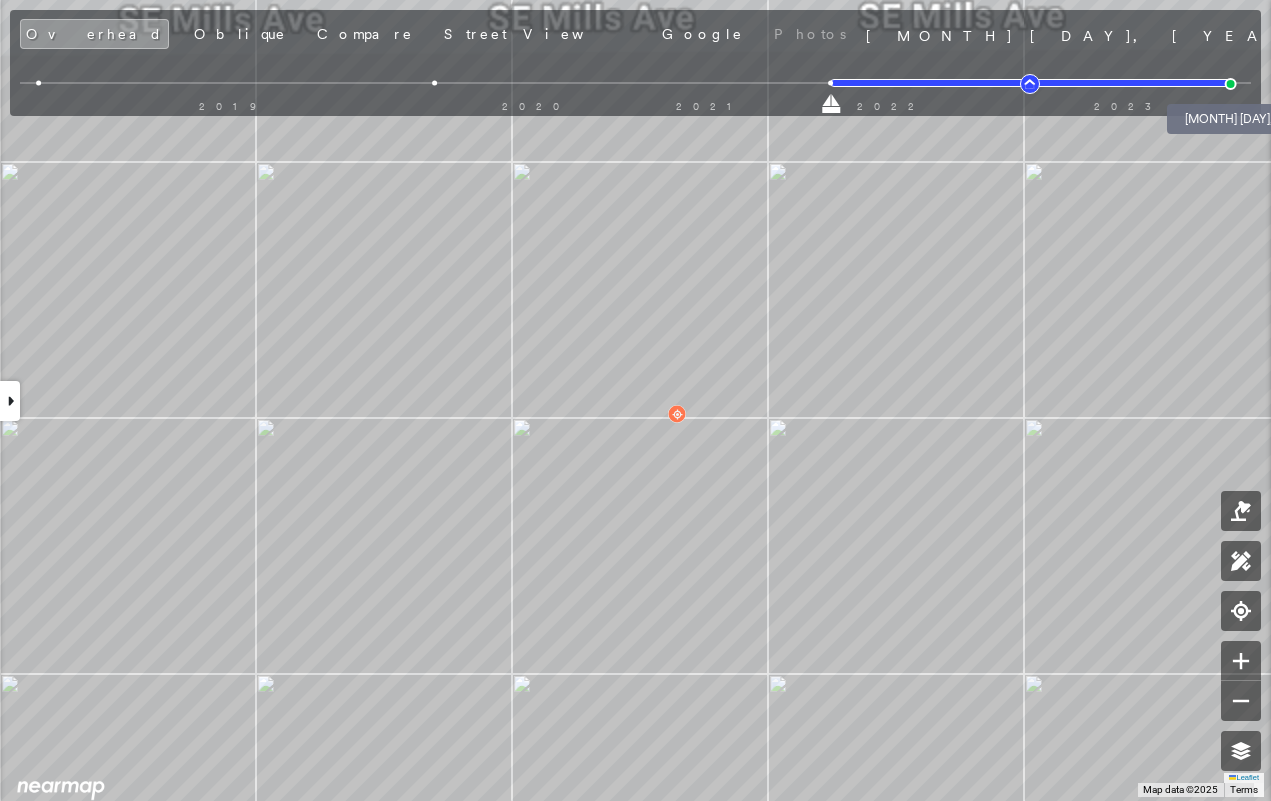 click at bounding box center (1231, 84) 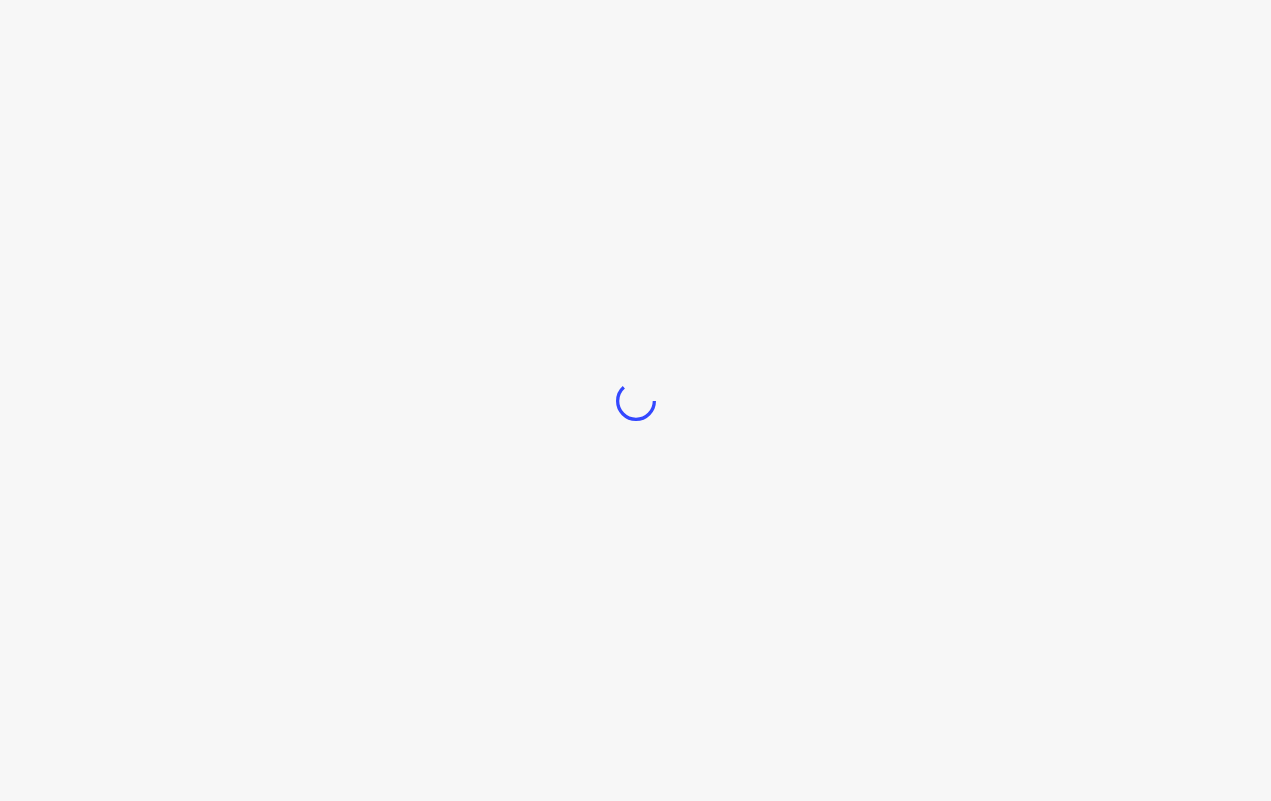 scroll, scrollTop: 0, scrollLeft: 0, axis: both 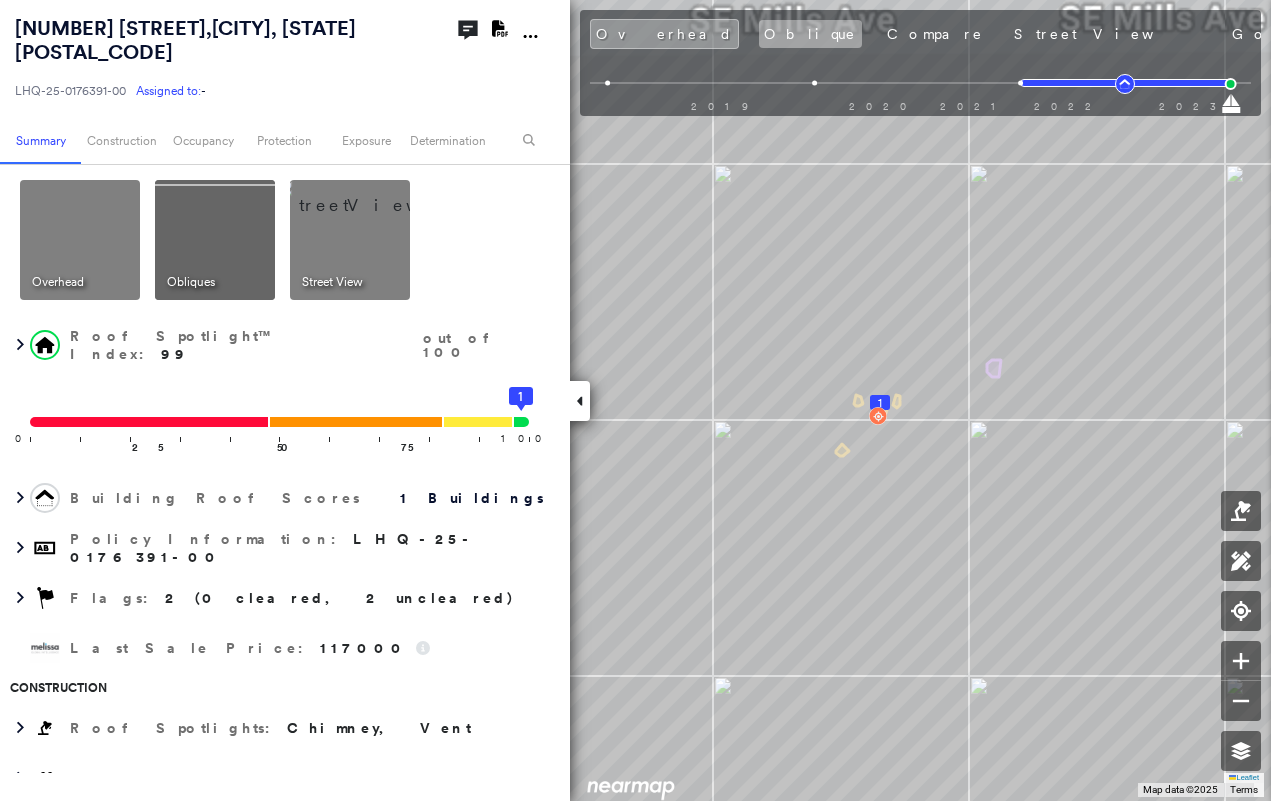 click on "Oblique" at bounding box center (810, 34) 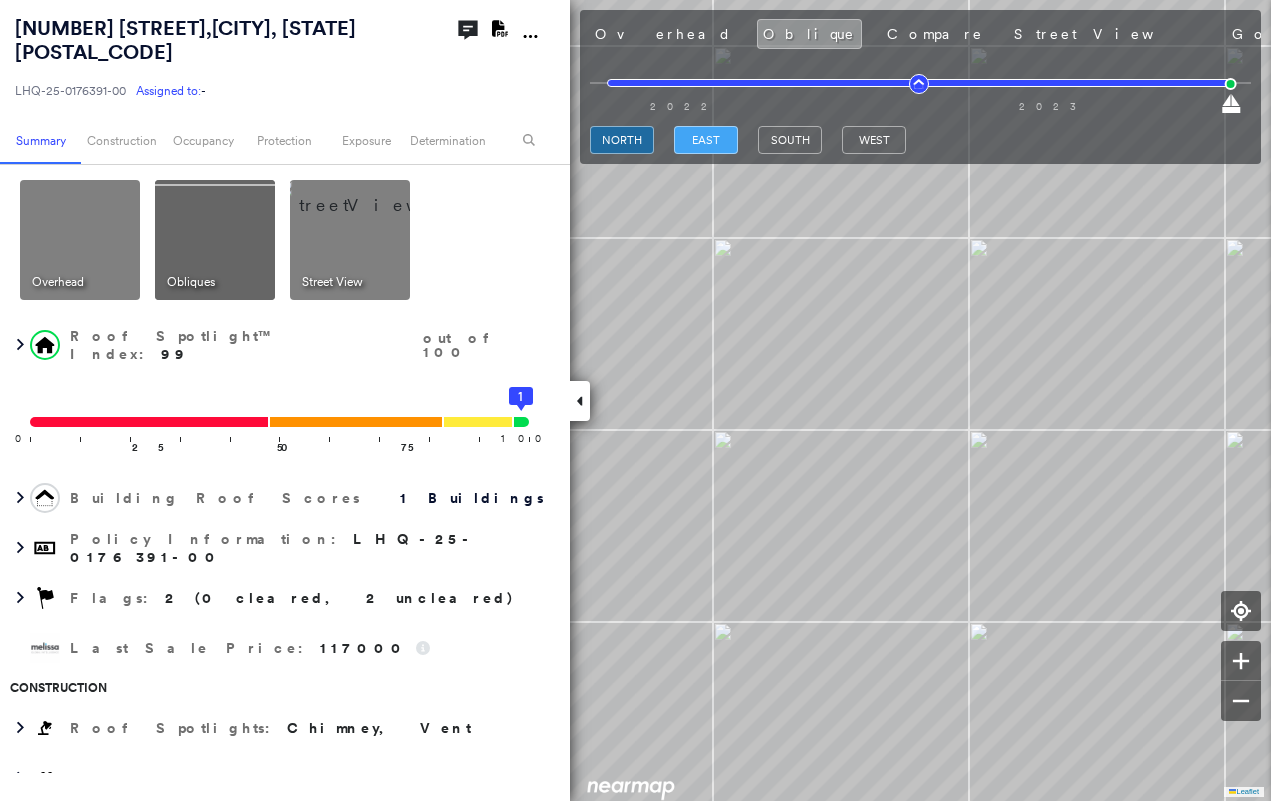 click on "east" at bounding box center [706, 140] 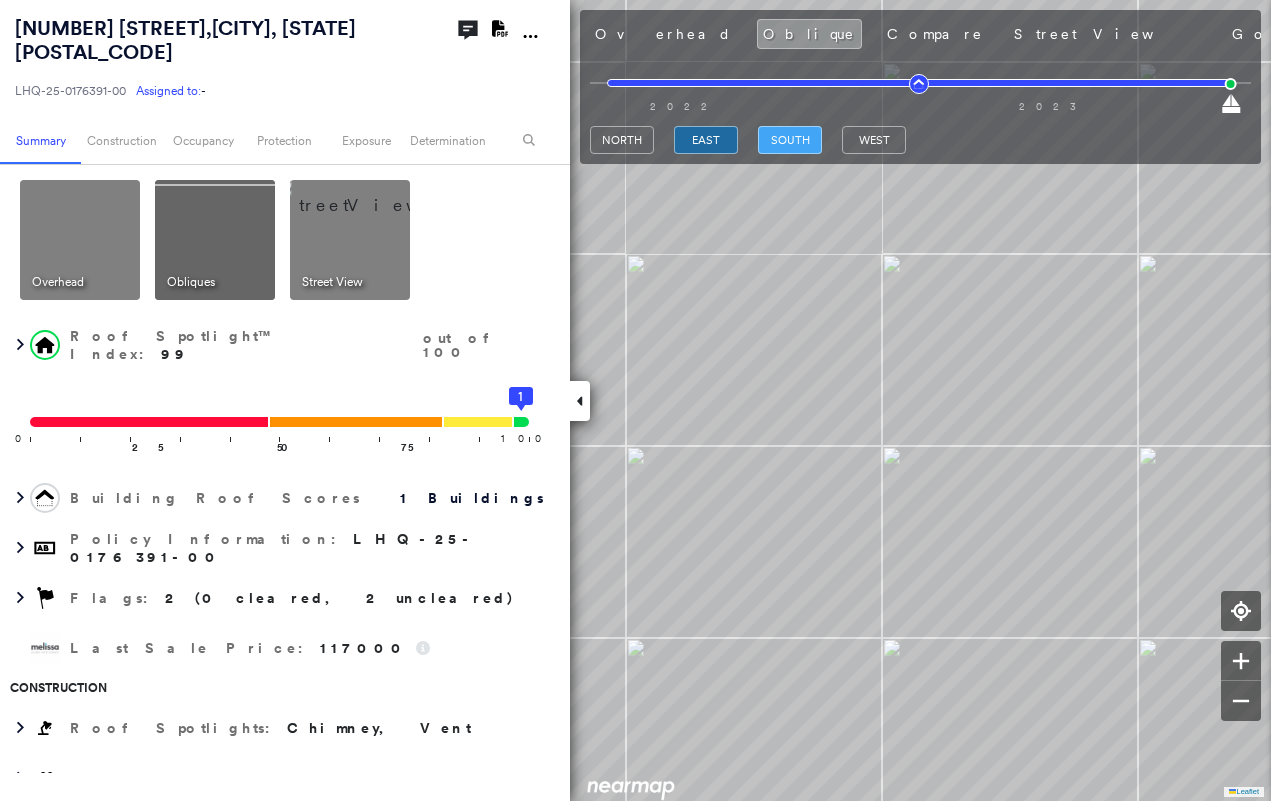 click on "south" at bounding box center (790, 140) 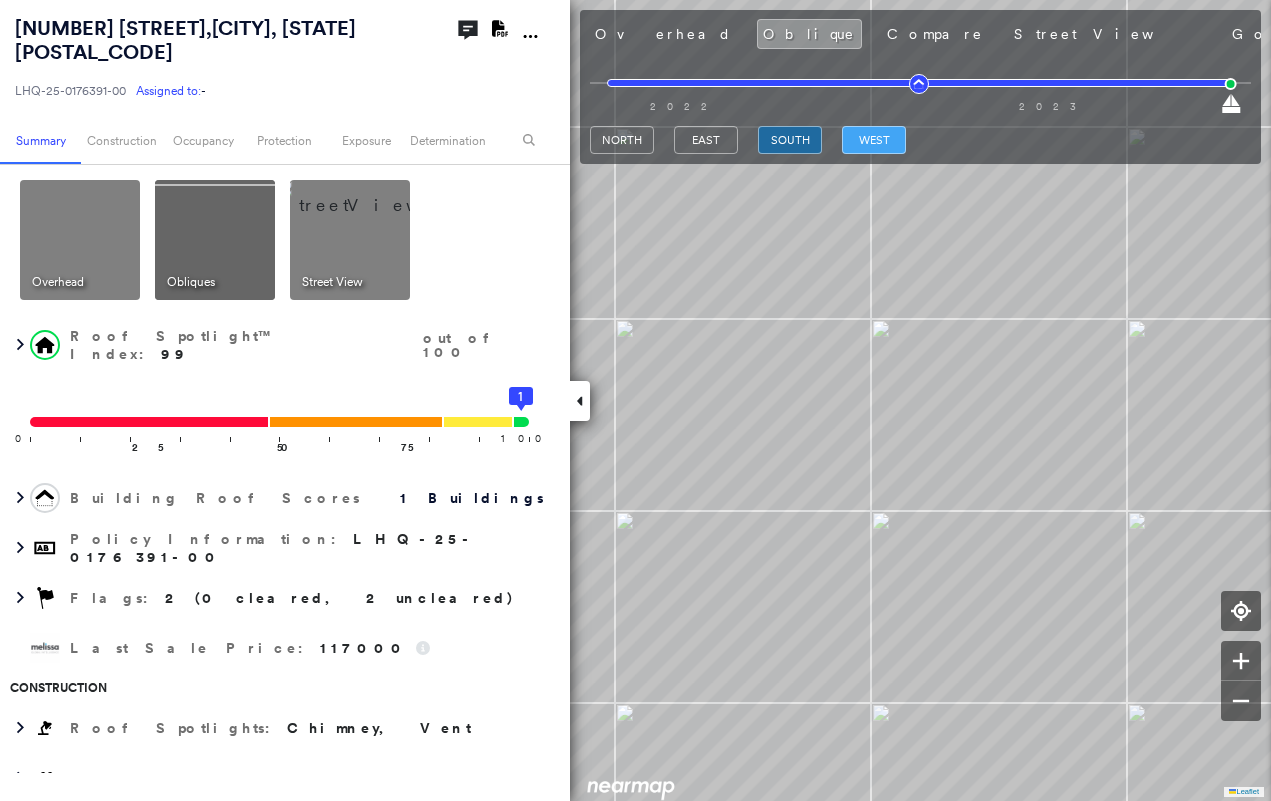 click on "west" at bounding box center [874, 140] 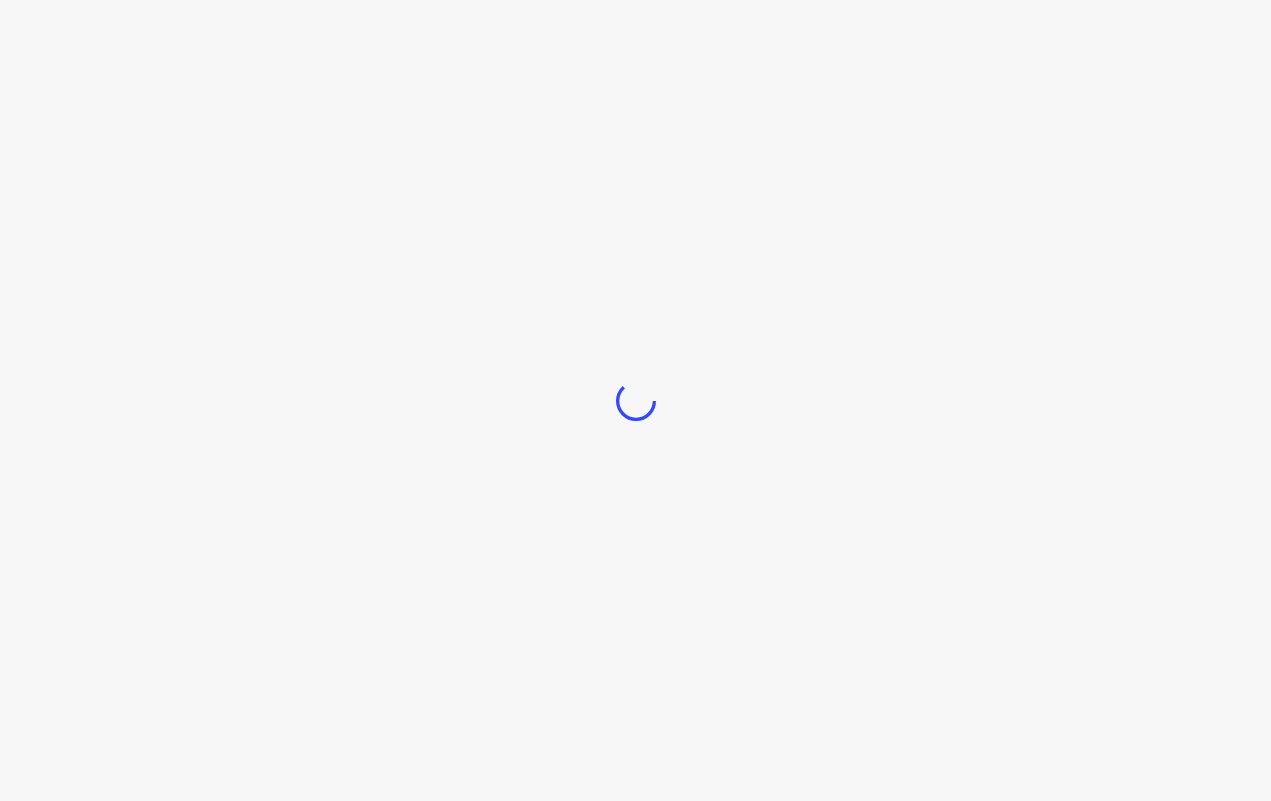 scroll, scrollTop: 0, scrollLeft: 0, axis: both 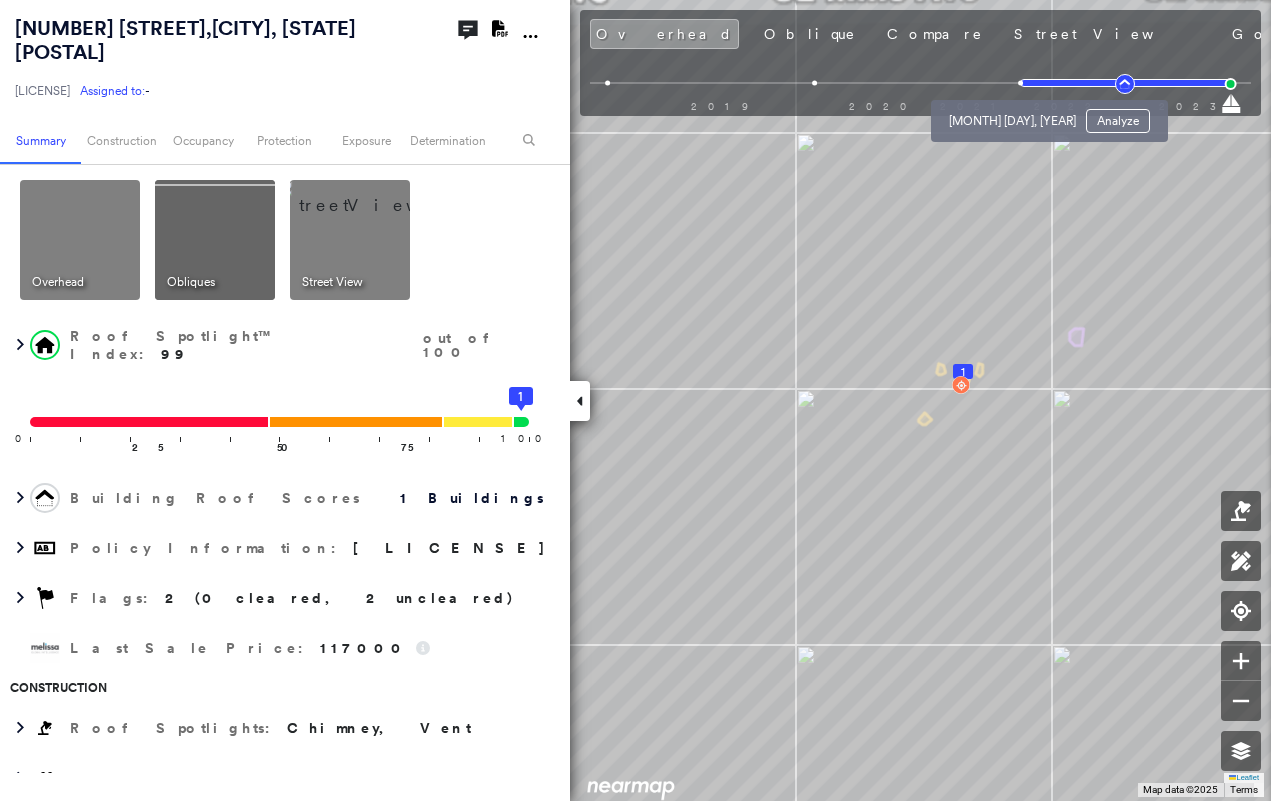 click at bounding box center [1020, 83] 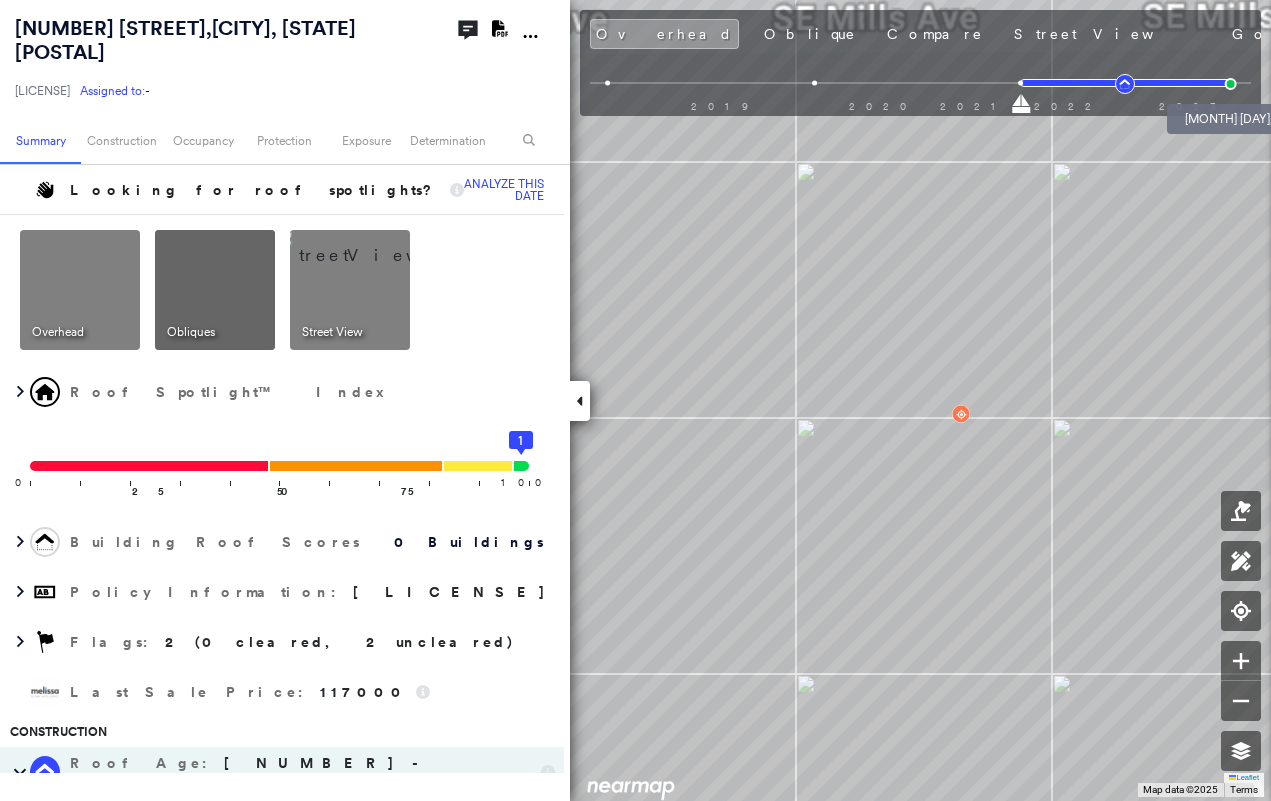 click at bounding box center (1231, 84) 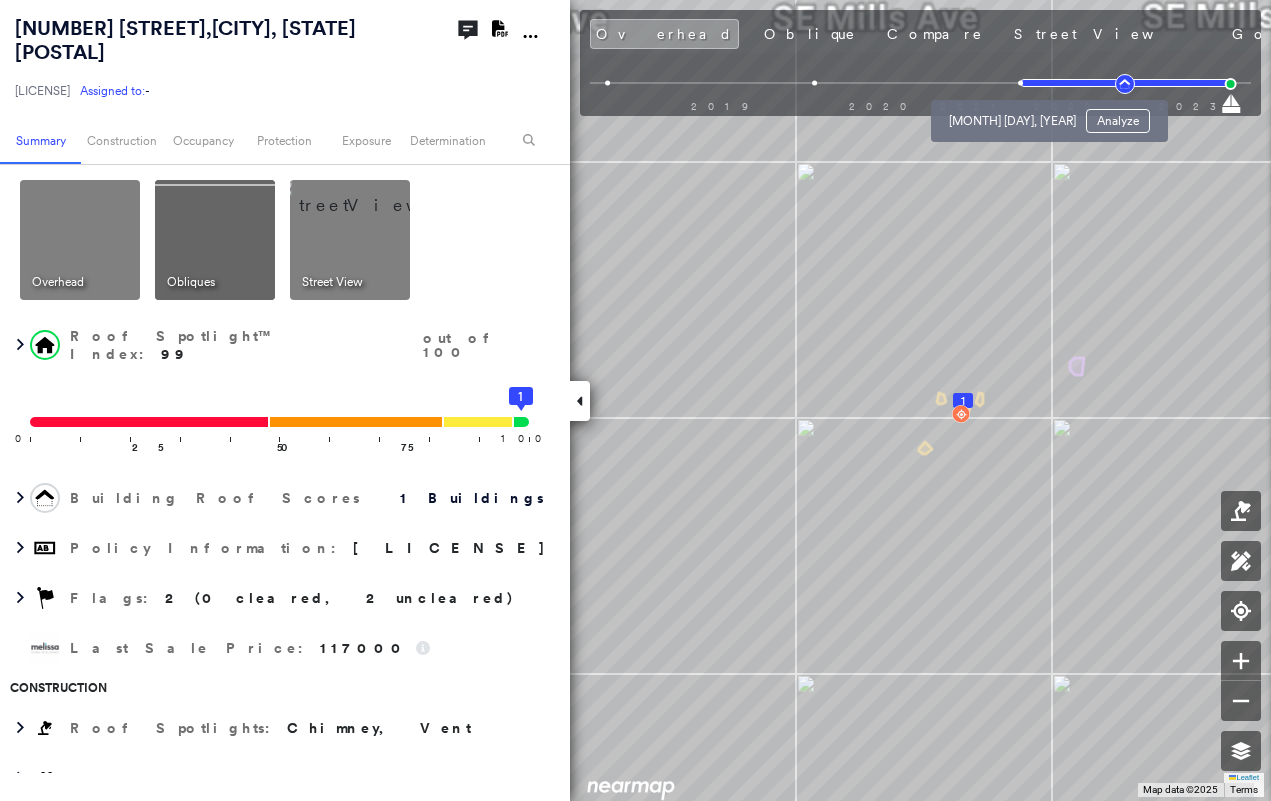 click at bounding box center (1020, 83) 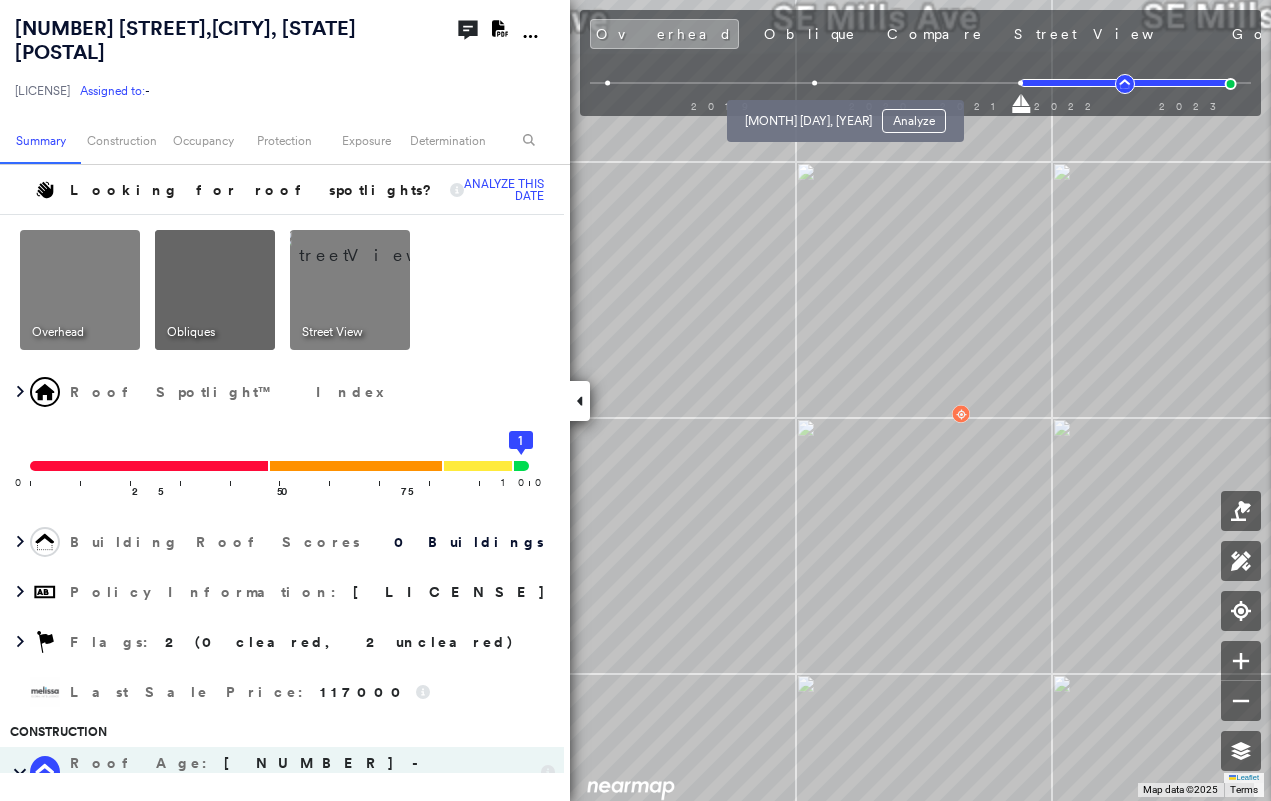 click at bounding box center (814, 83) 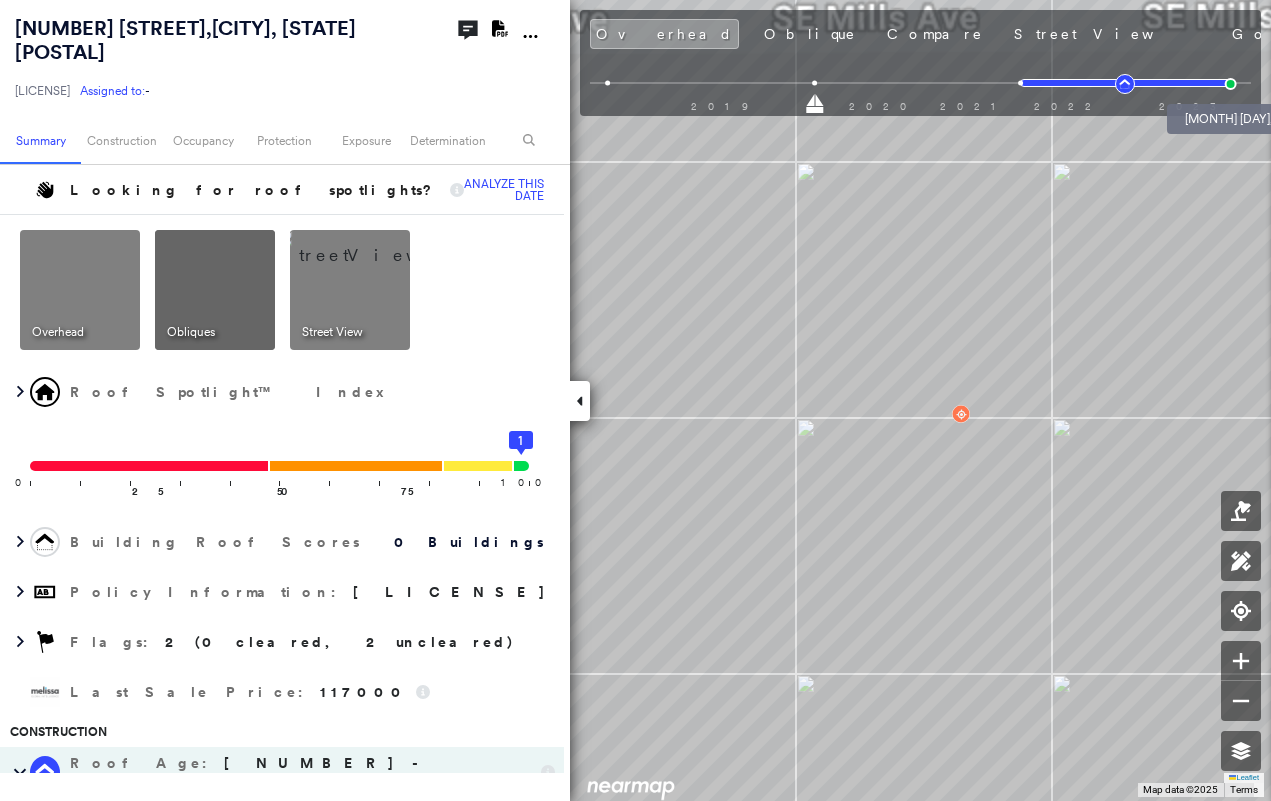click at bounding box center (1231, 84) 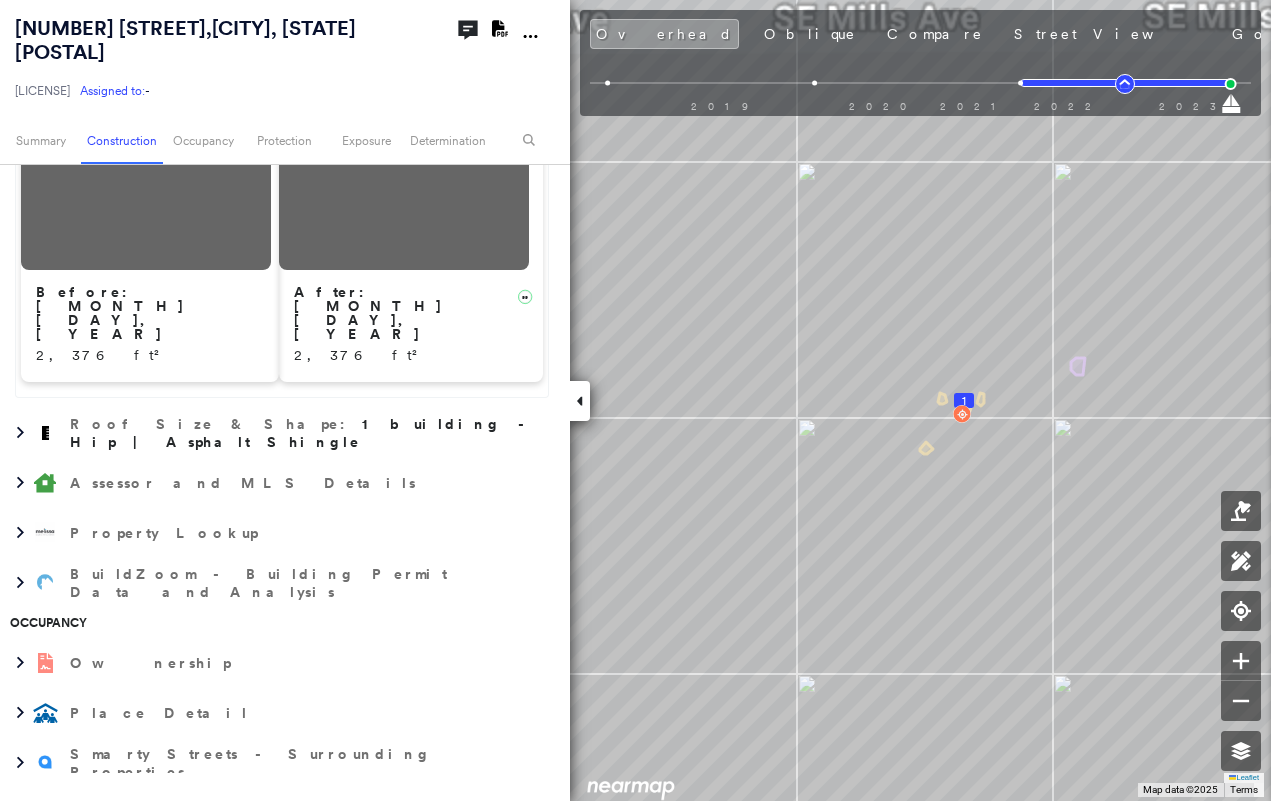 scroll, scrollTop: 1000, scrollLeft: 0, axis: vertical 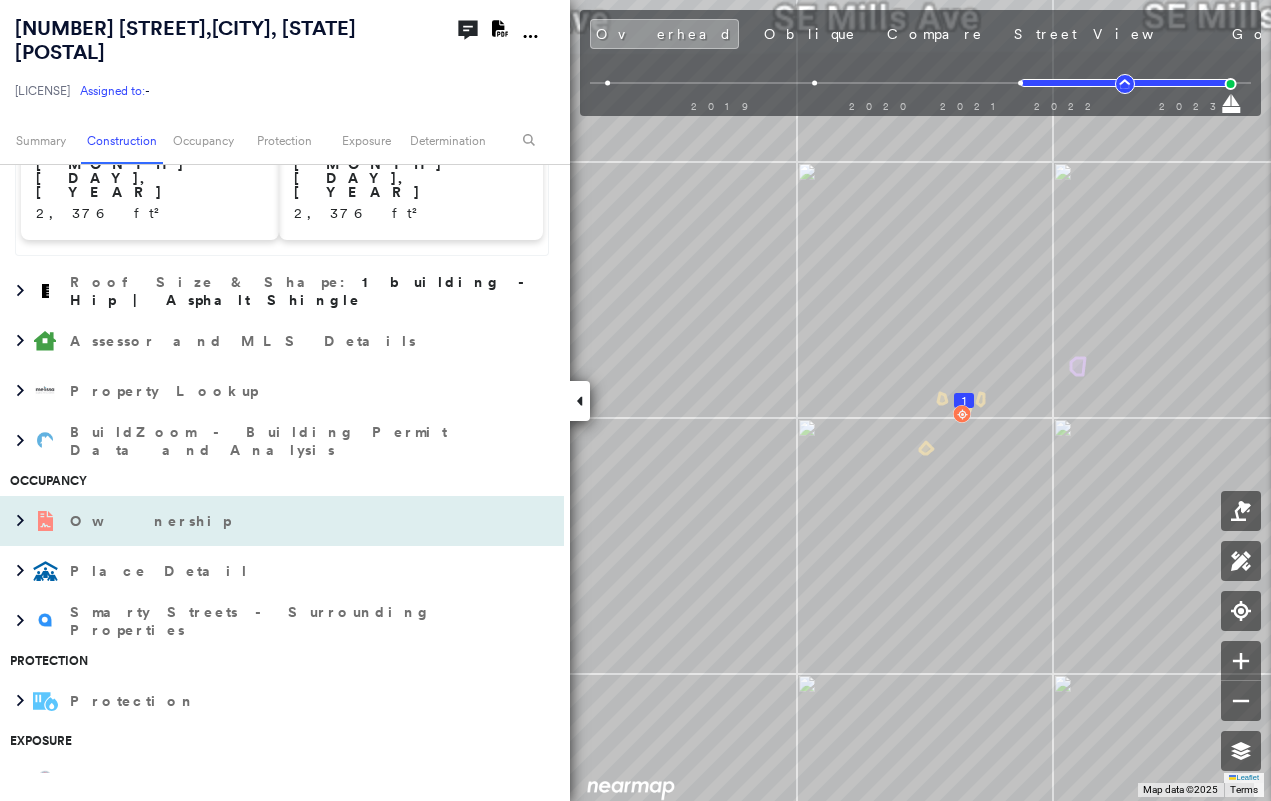 click at bounding box center [45, 521] 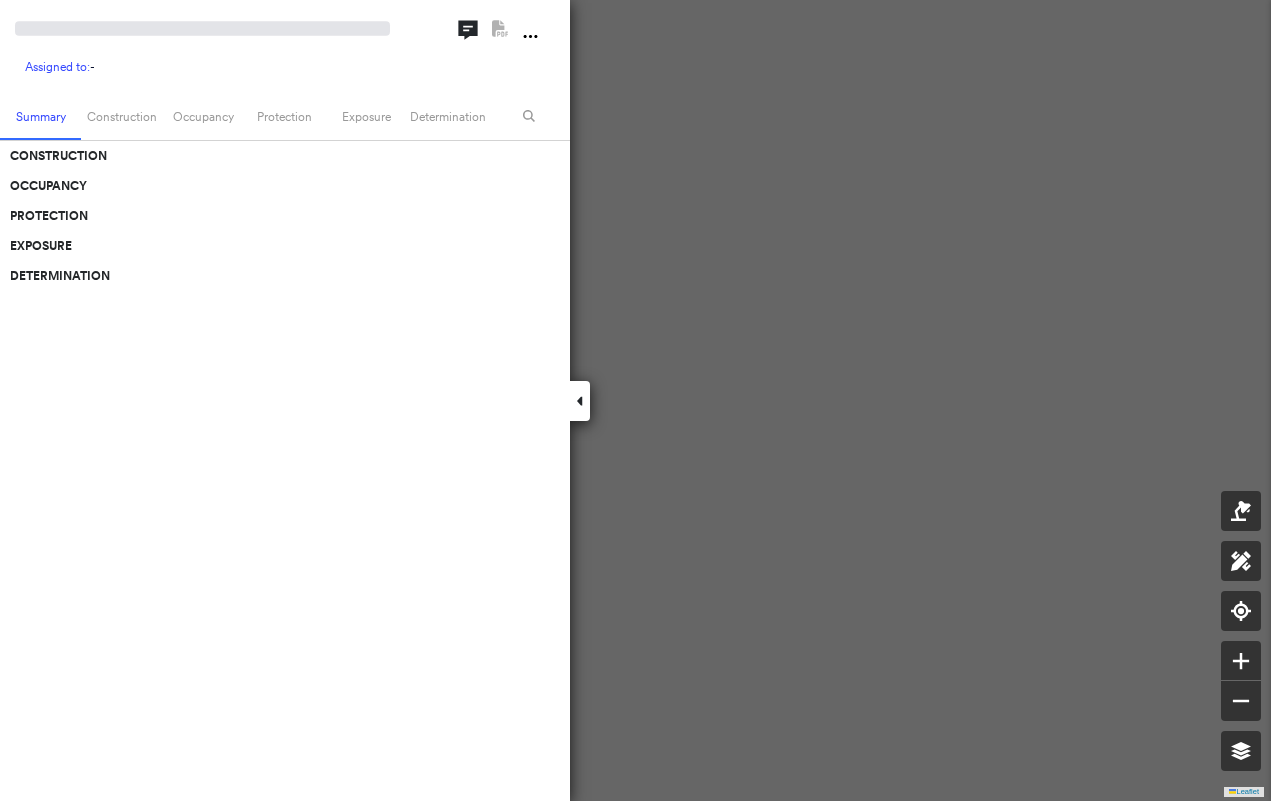 scroll, scrollTop: 0, scrollLeft: 0, axis: both 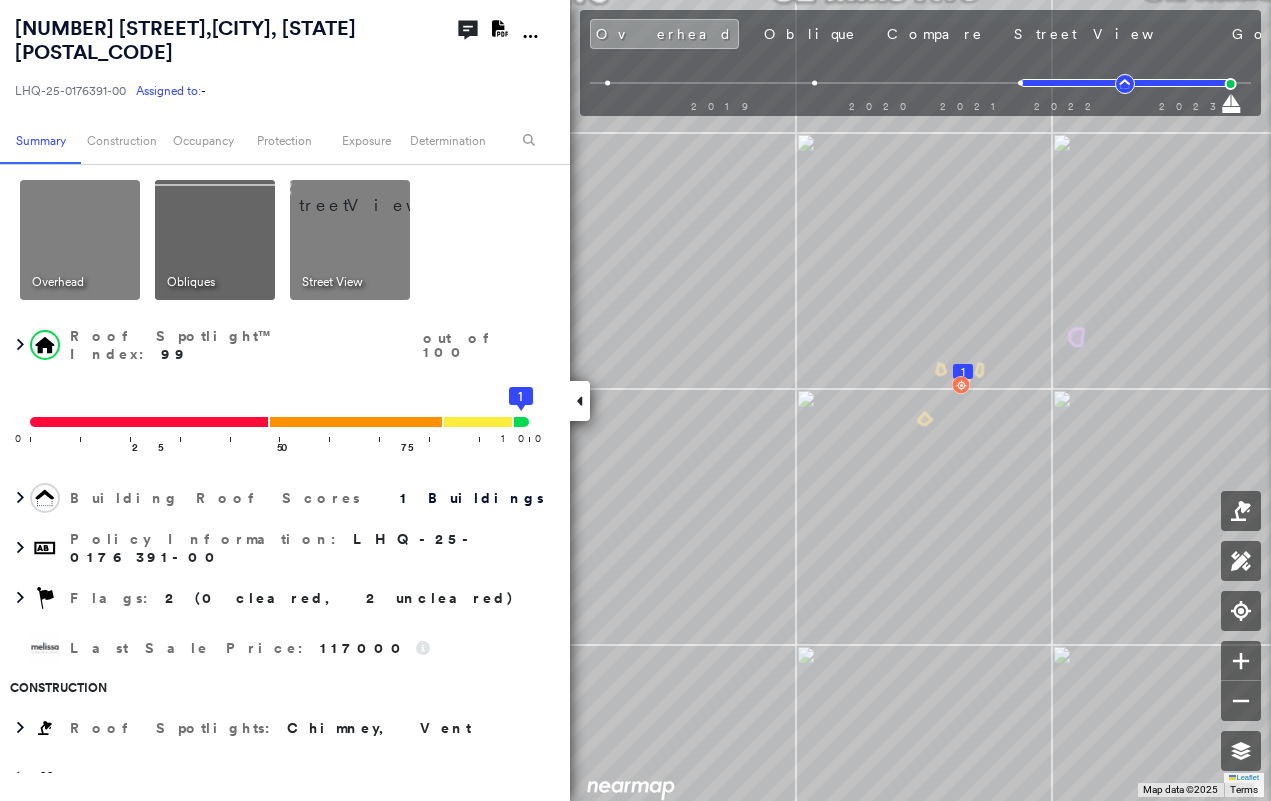 click 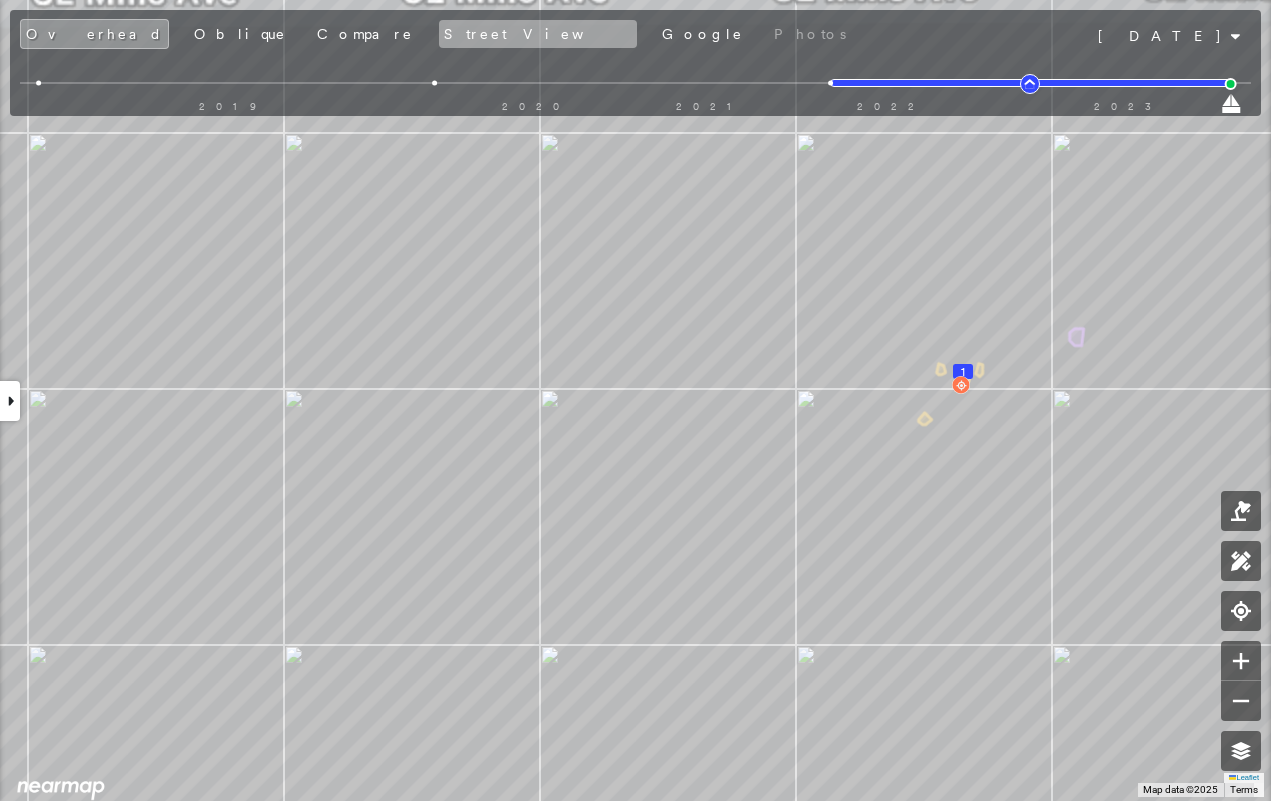 click on "Street View" at bounding box center [538, 34] 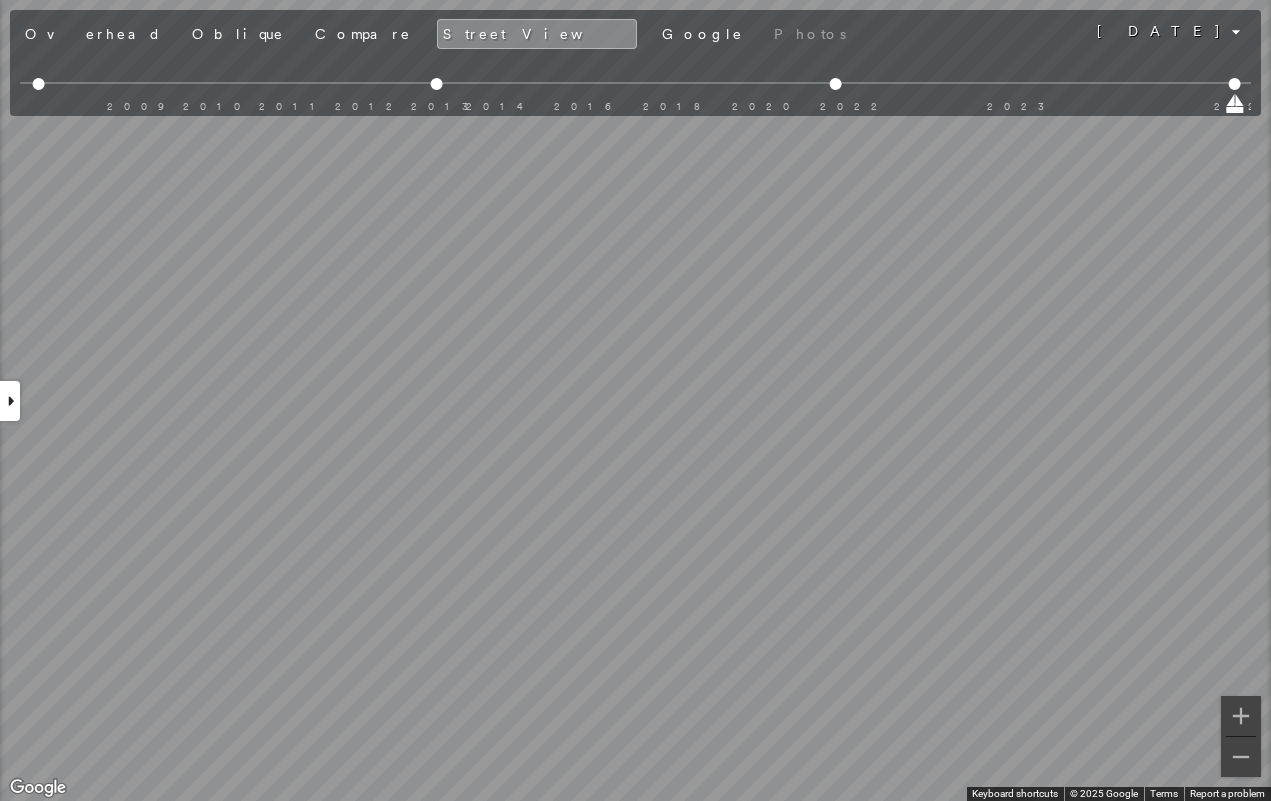 click 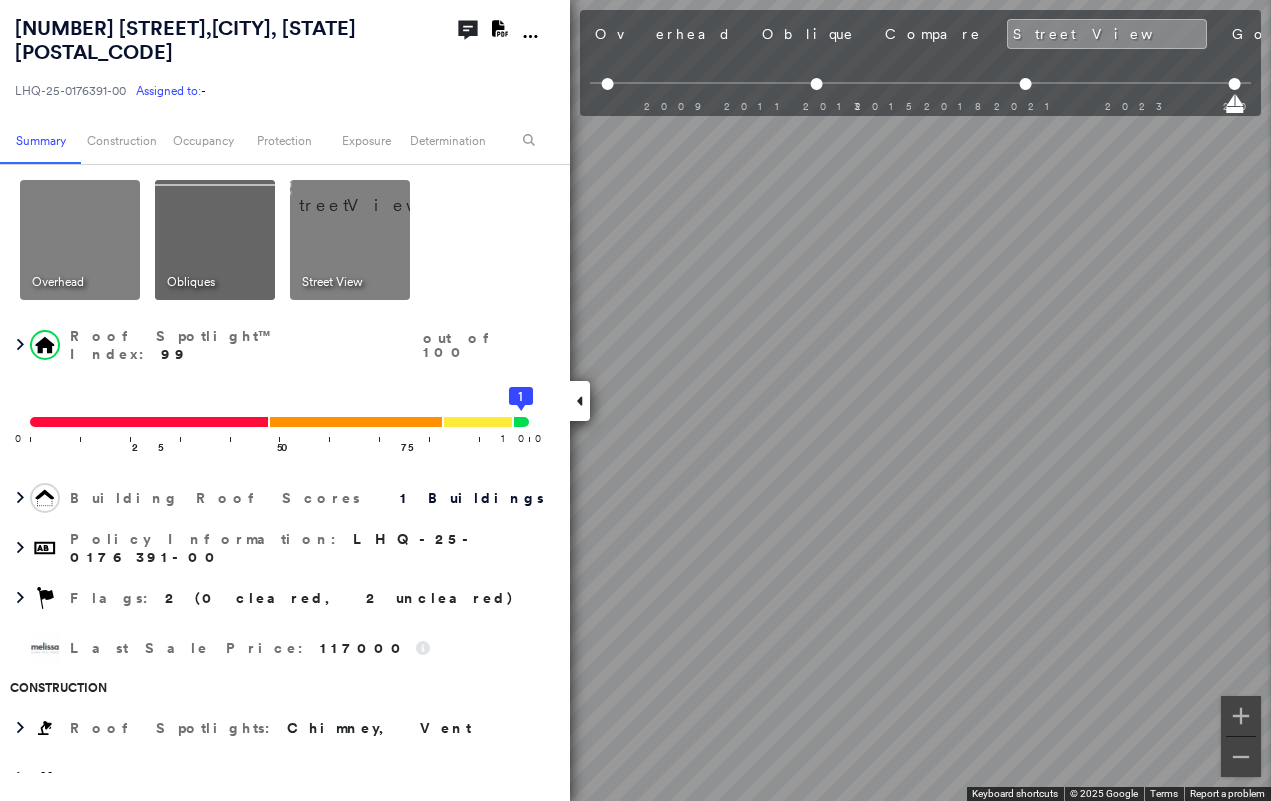 click at bounding box center (580, 401) 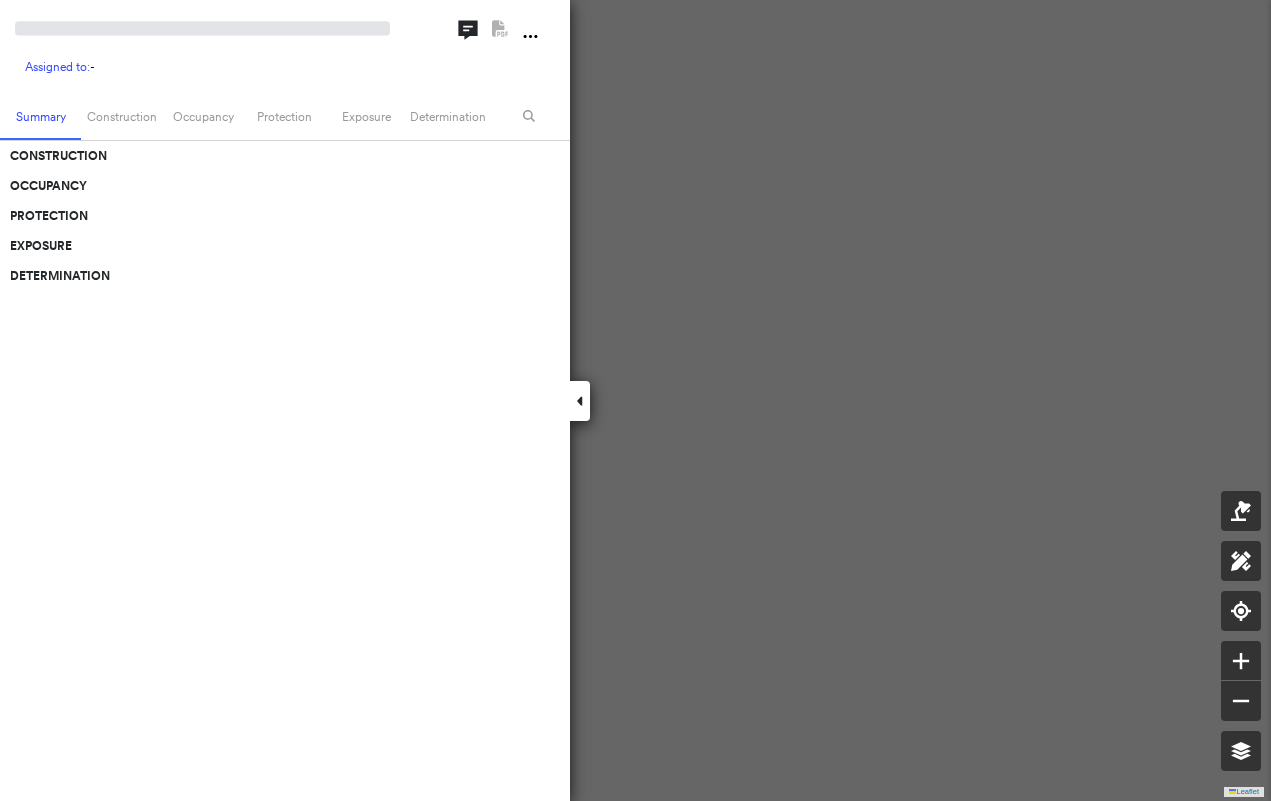 scroll, scrollTop: 0, scrollLeft: 0, axis: both 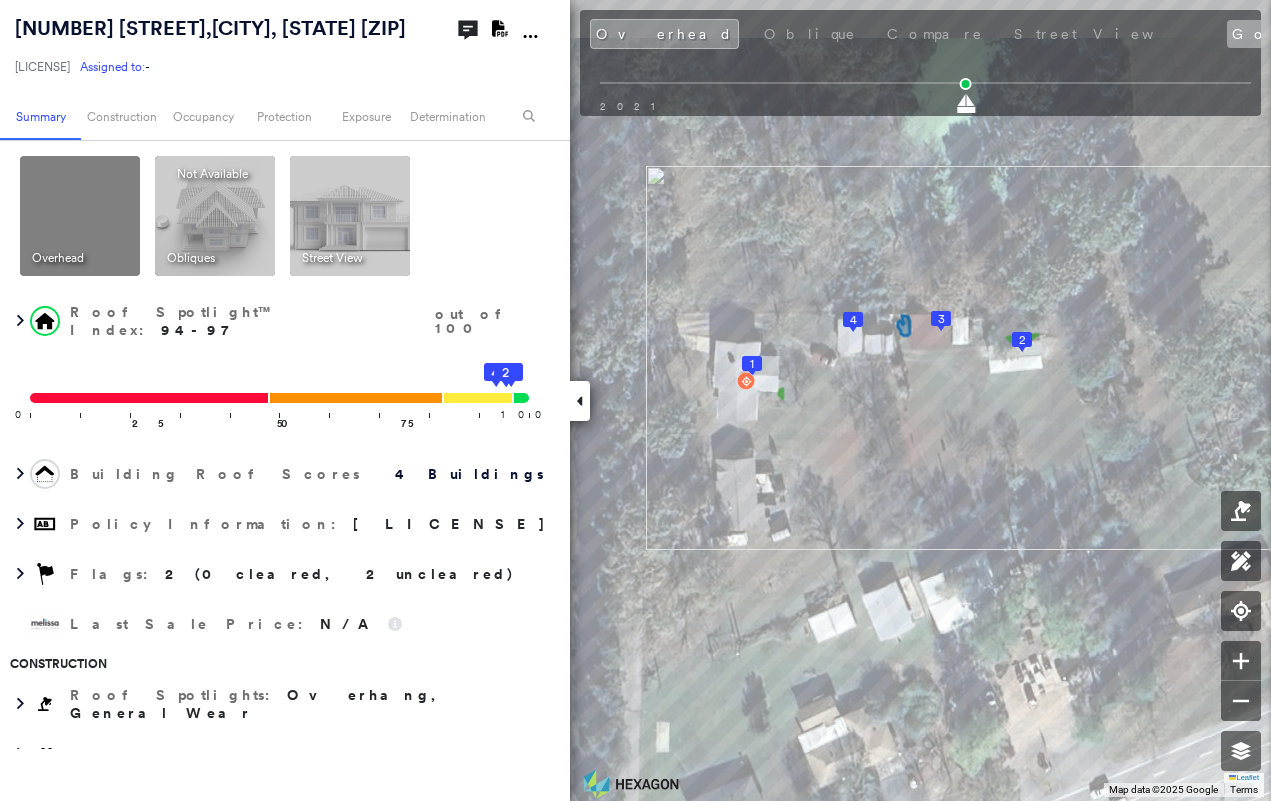 click on "Google" at bounding box center (1273, 34) 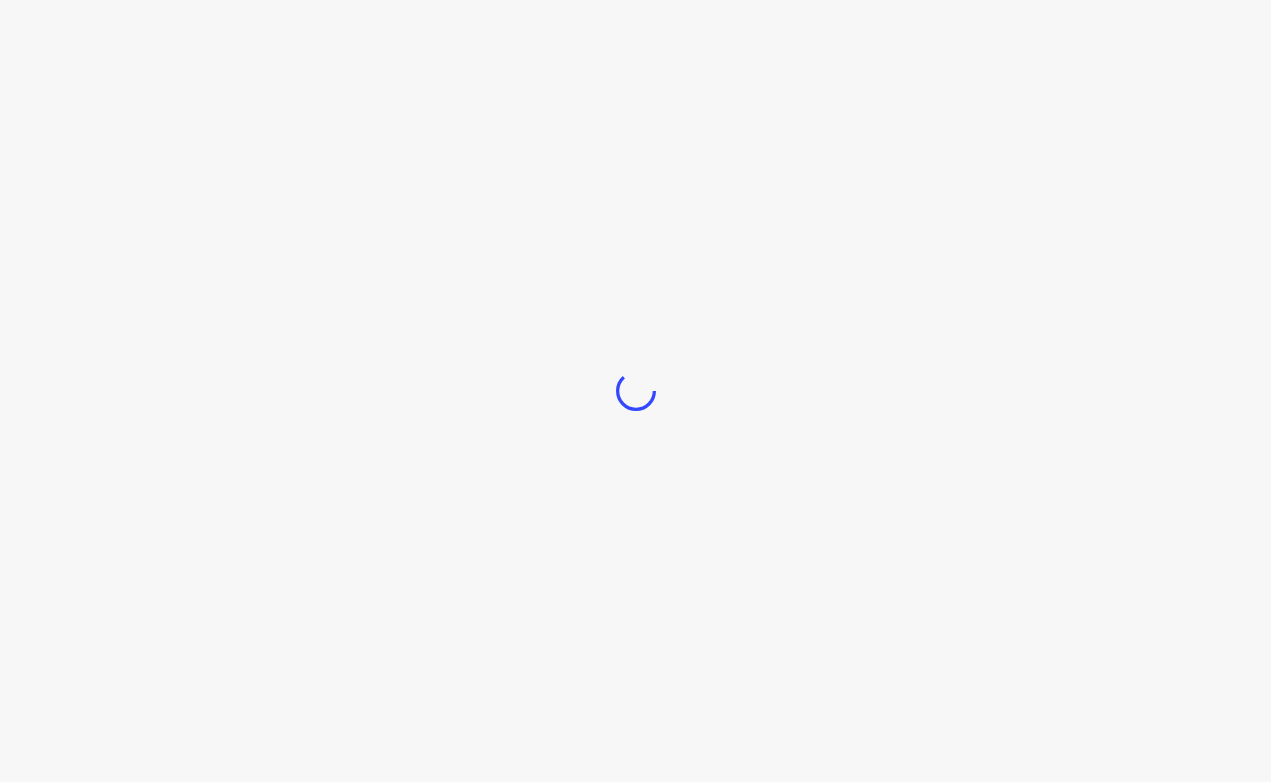 scroll, scrollTop: 0, scrollLeft: 0, axis: both 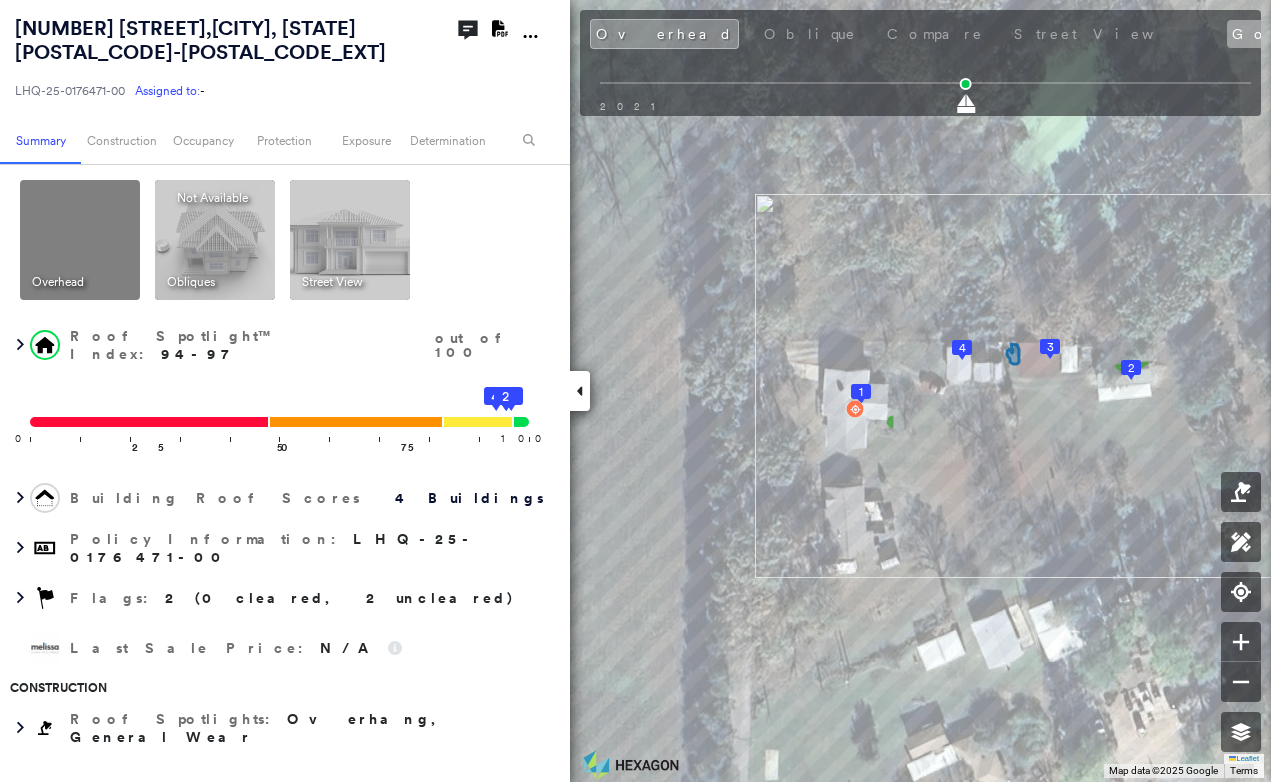 click on "Google" at bounding box center [1273, 34] 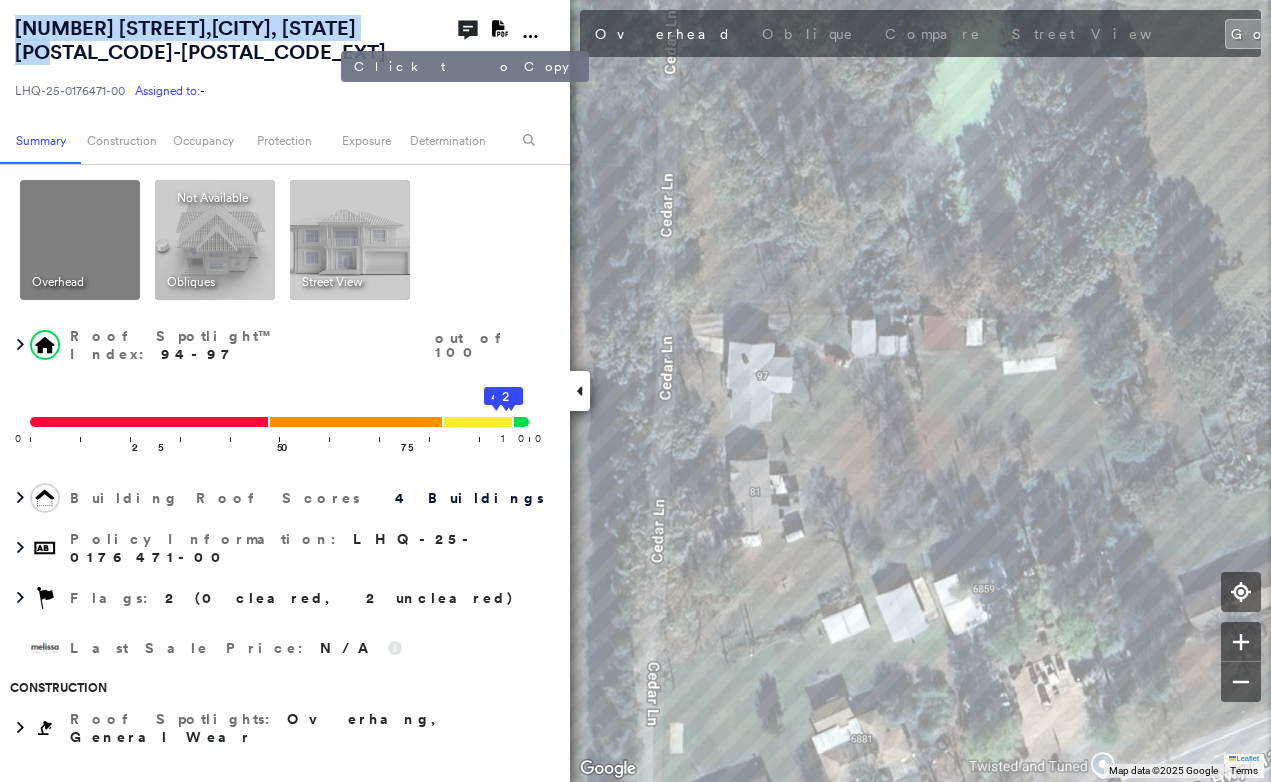 drag, startPoint x: 12, startPoint y: 25, endPoint x: 340, endPoint y: 38, distance: 328.2575 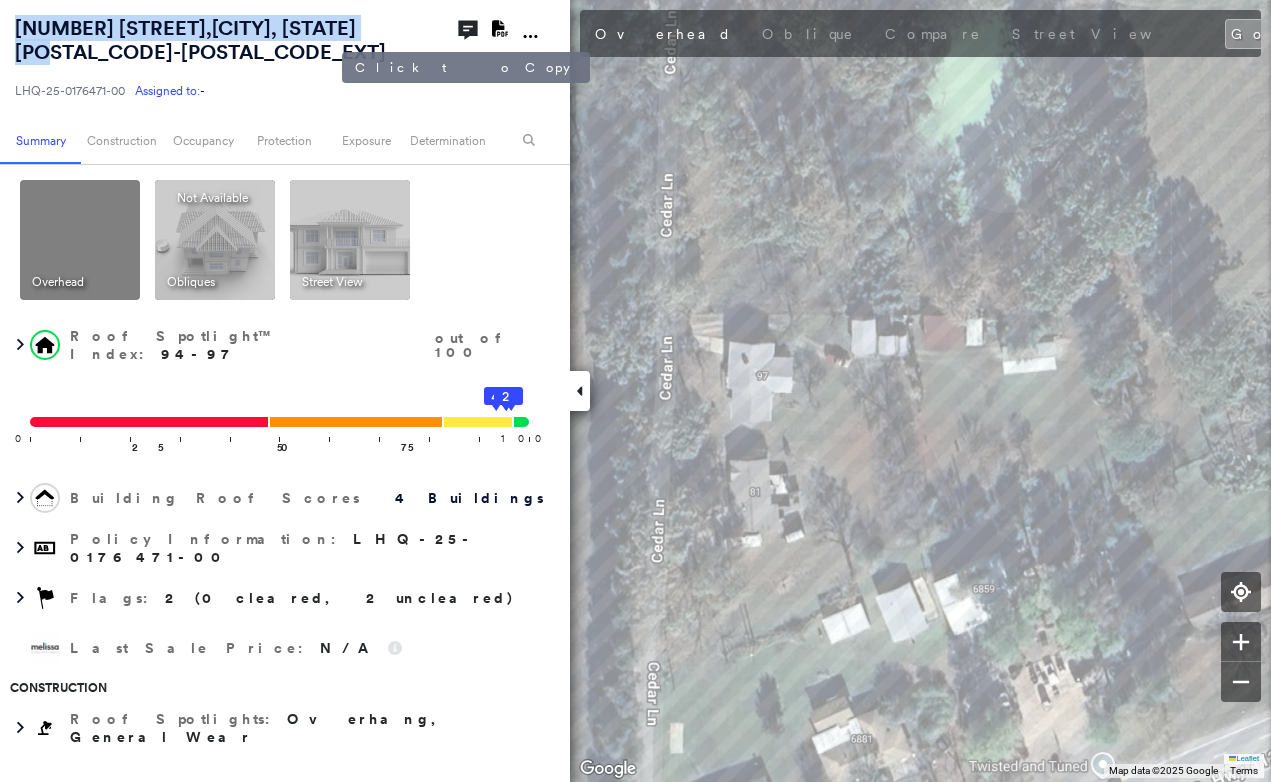 copy on "97 Cedar Lane ,  Gassville, AR 72635" 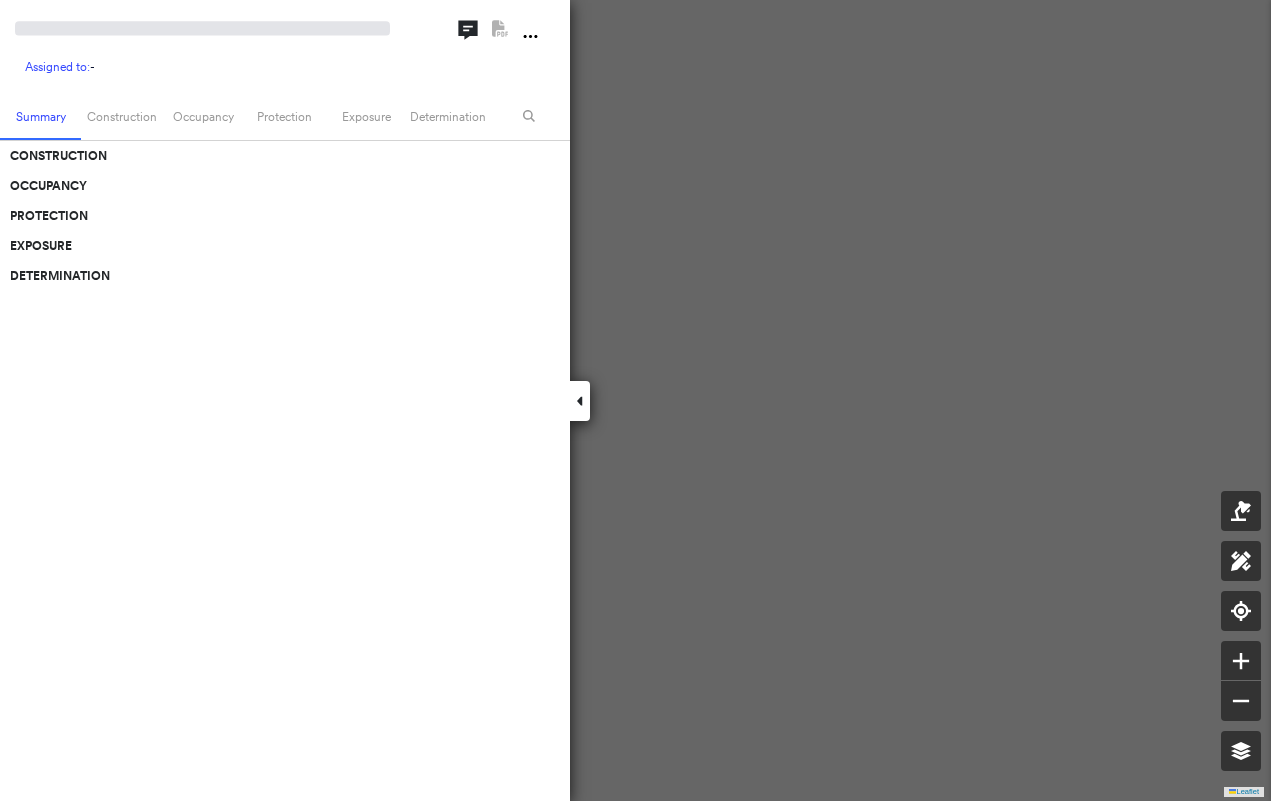 scroll, scrollTop: 0, scrollLeft: 0, axis: both 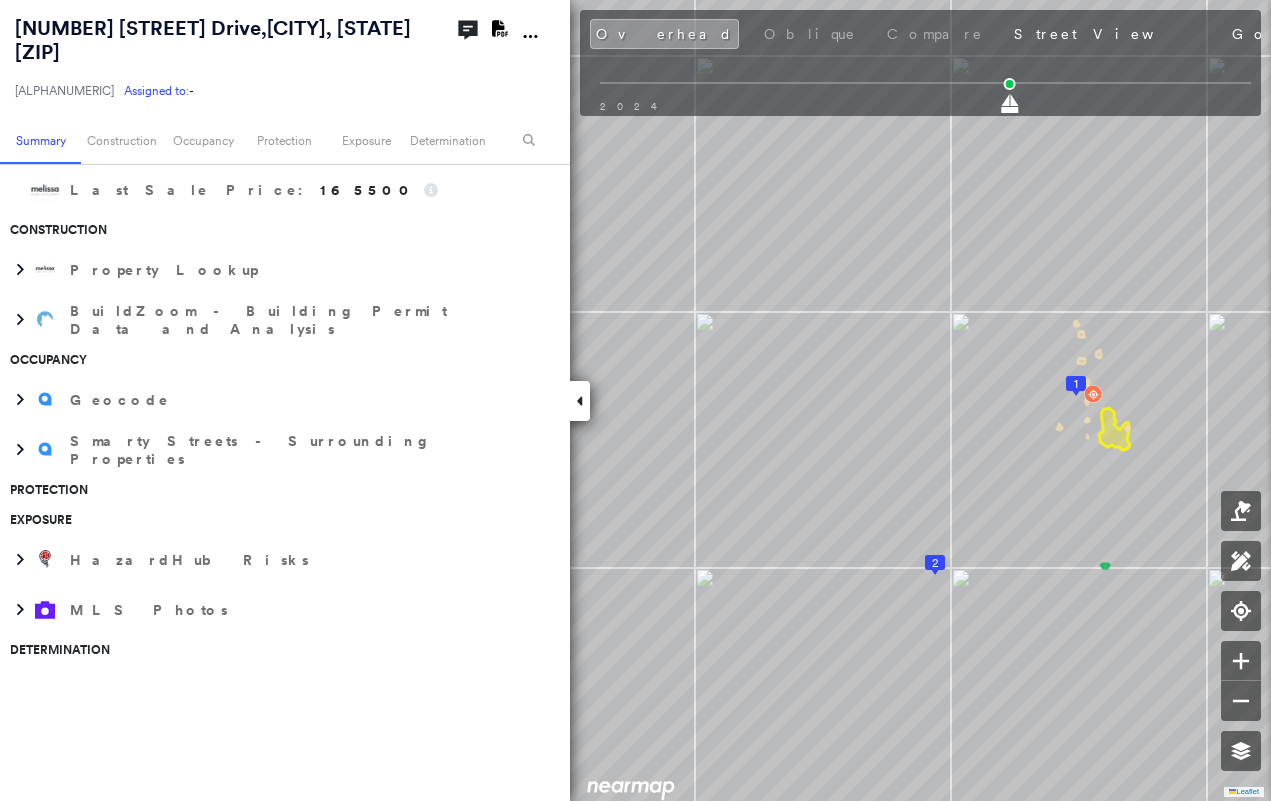 click at bounding box center [580, 401] 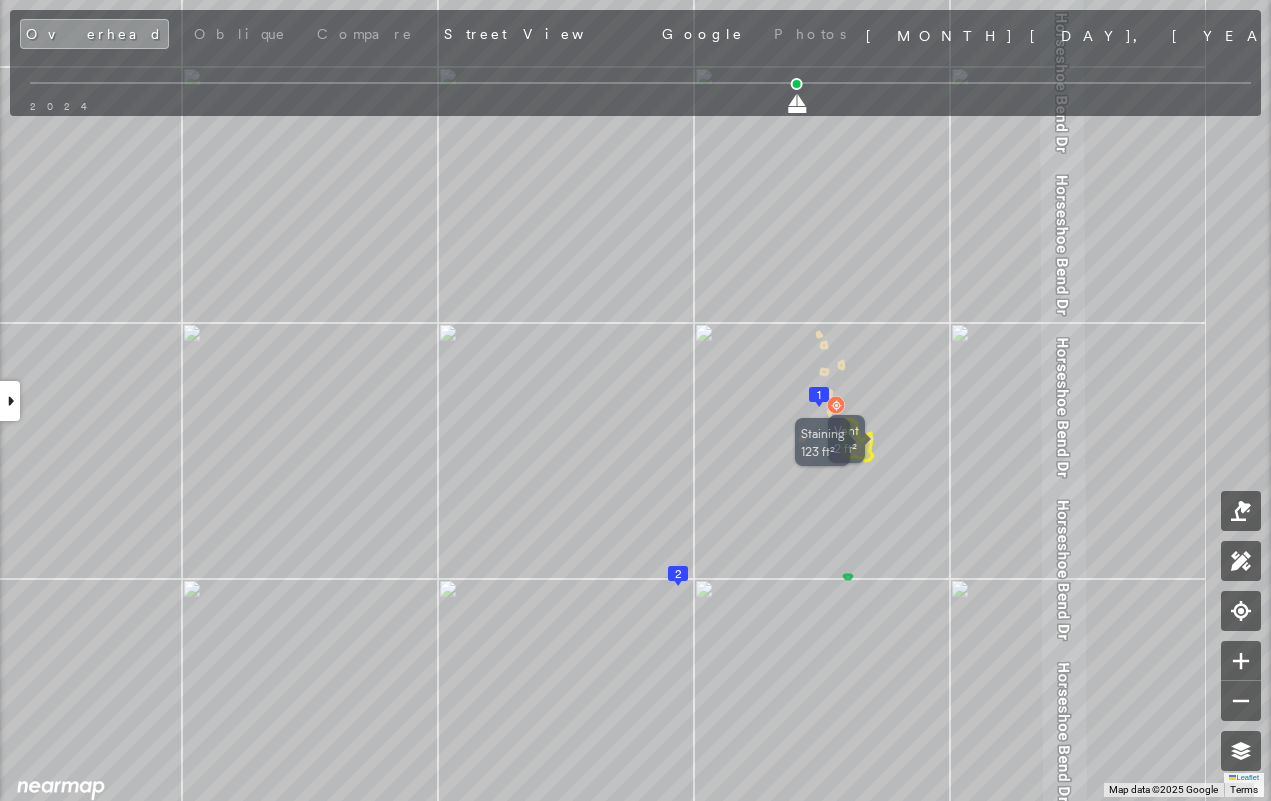 drag, startPoint x: 929, startPoint y: 442, endPoint x: 828, endPoint y: 450, distance: 101.31634 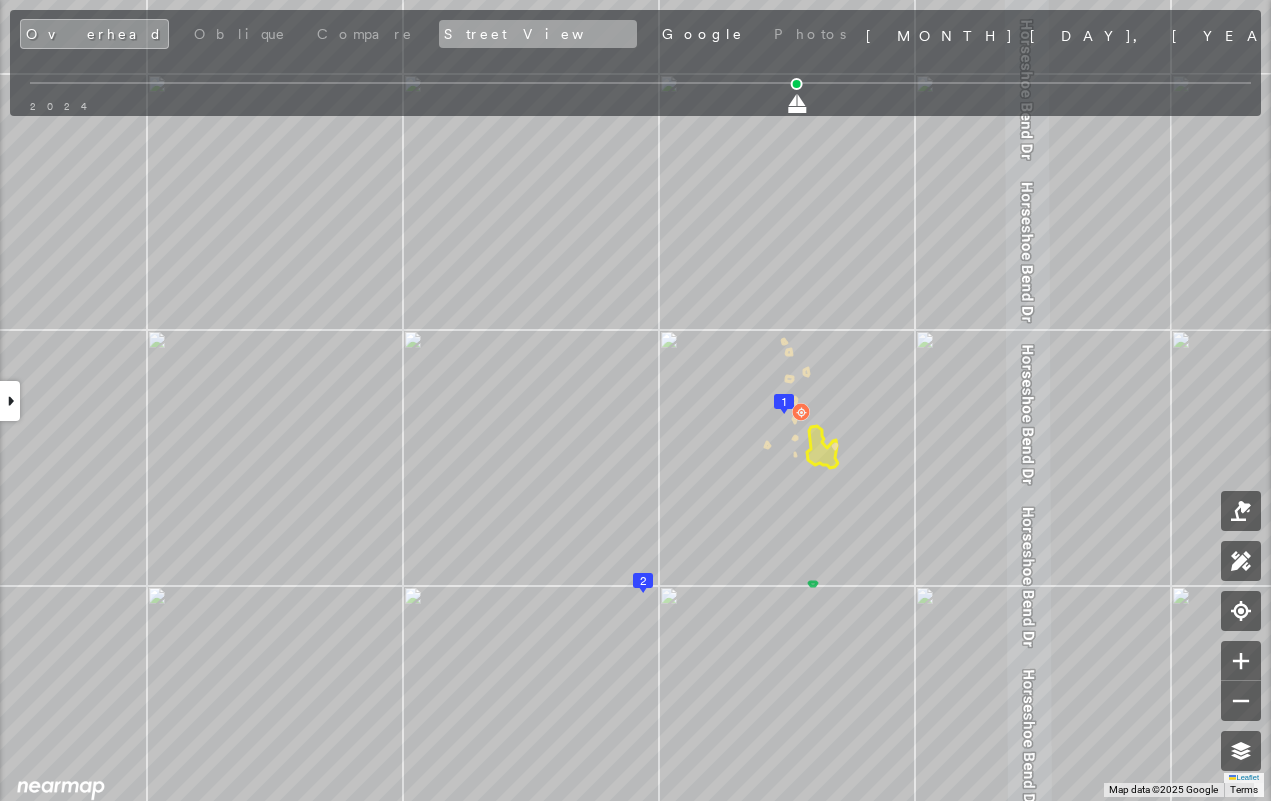 click on "Street View" at bounding box center [538, 34] 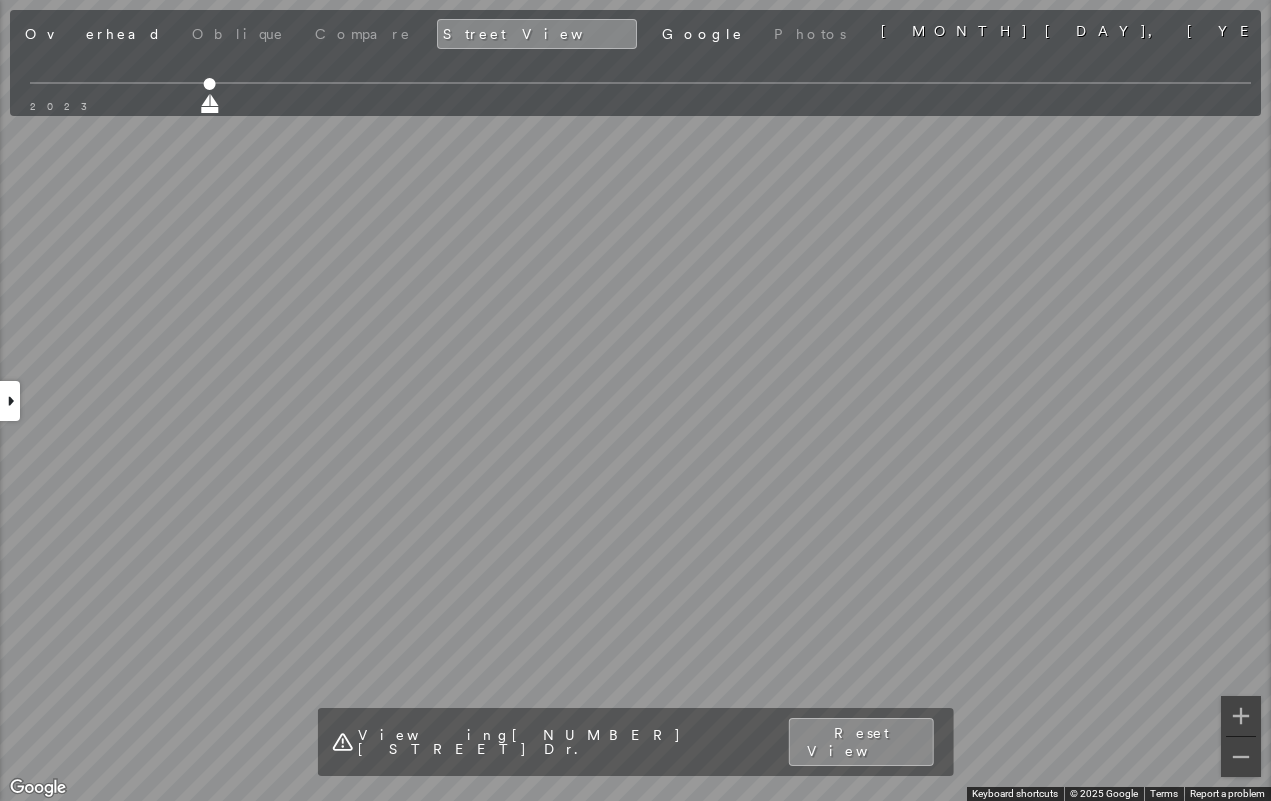 click at bounding box center (10, 401) 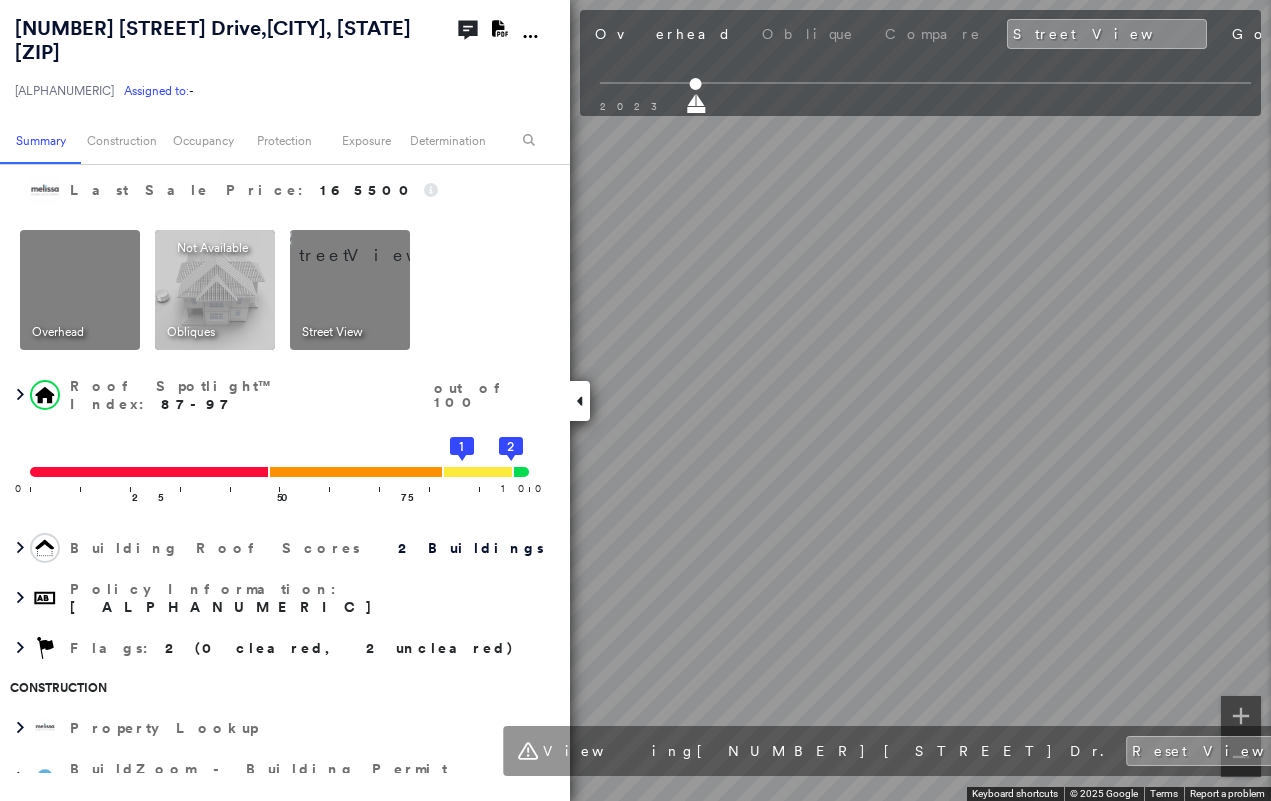 click at bounding box center (580, 401) 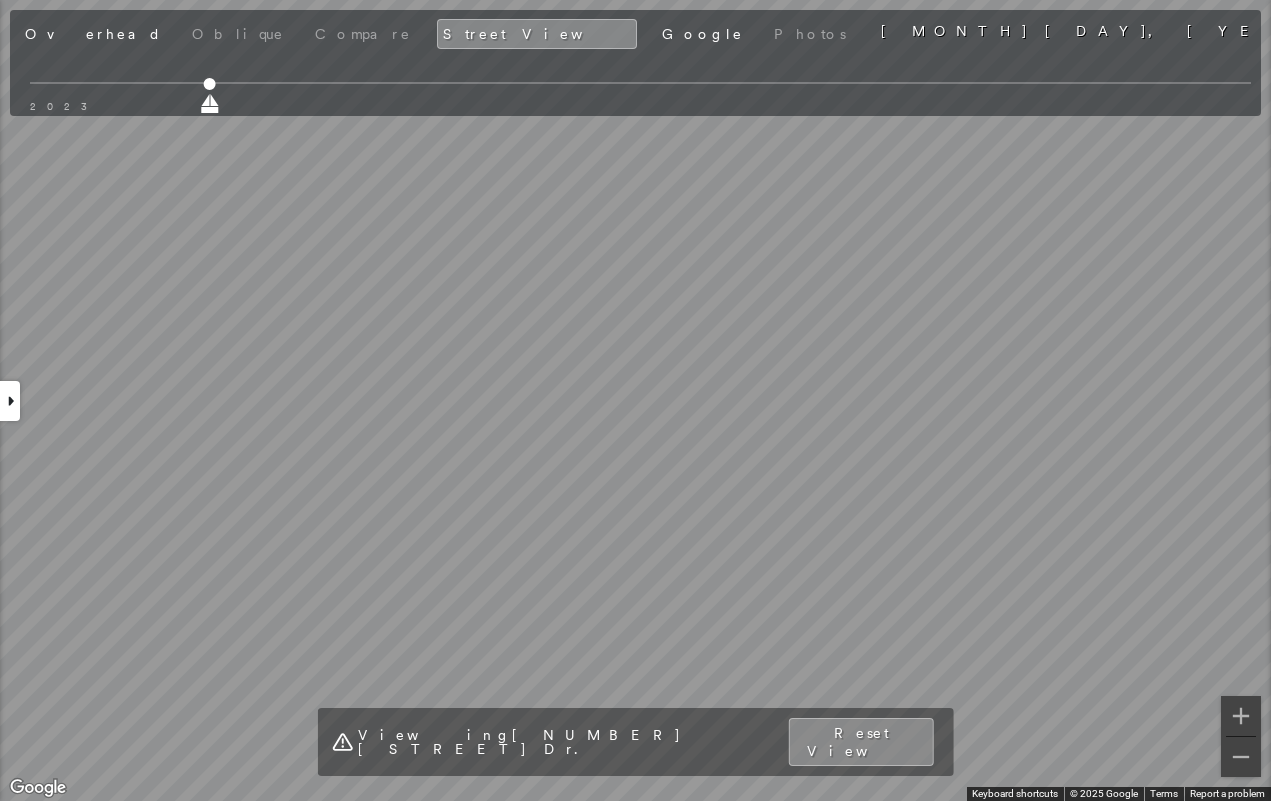 click 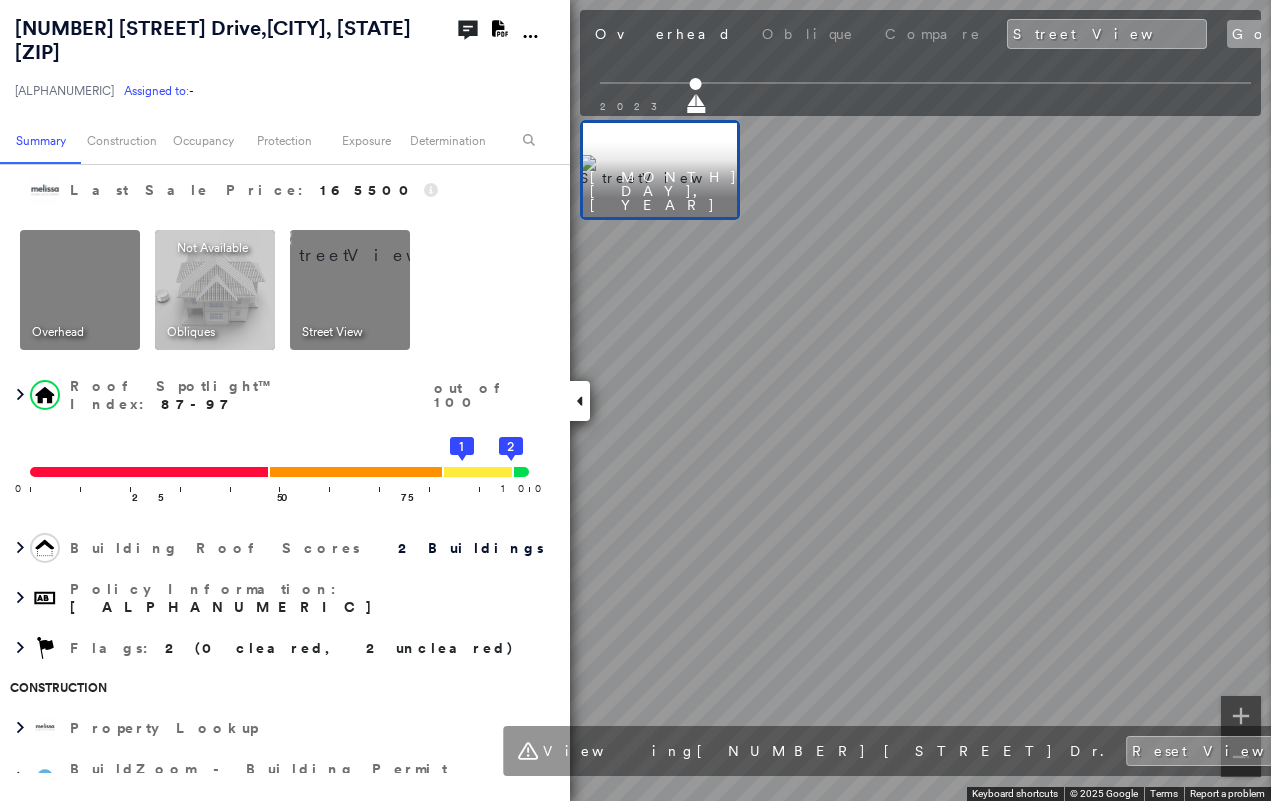 click on "Google" at bounding box center (1273, 34) 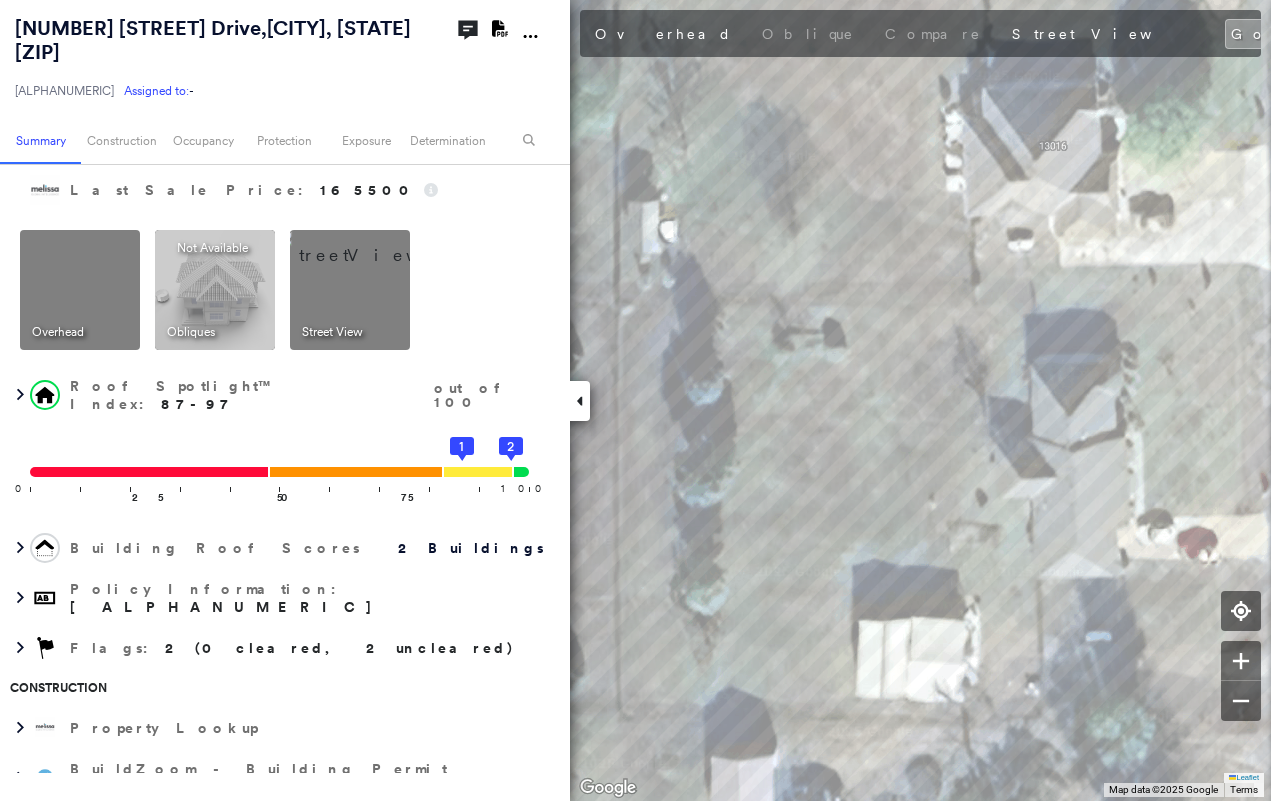 click at bounding box center [580, 401] 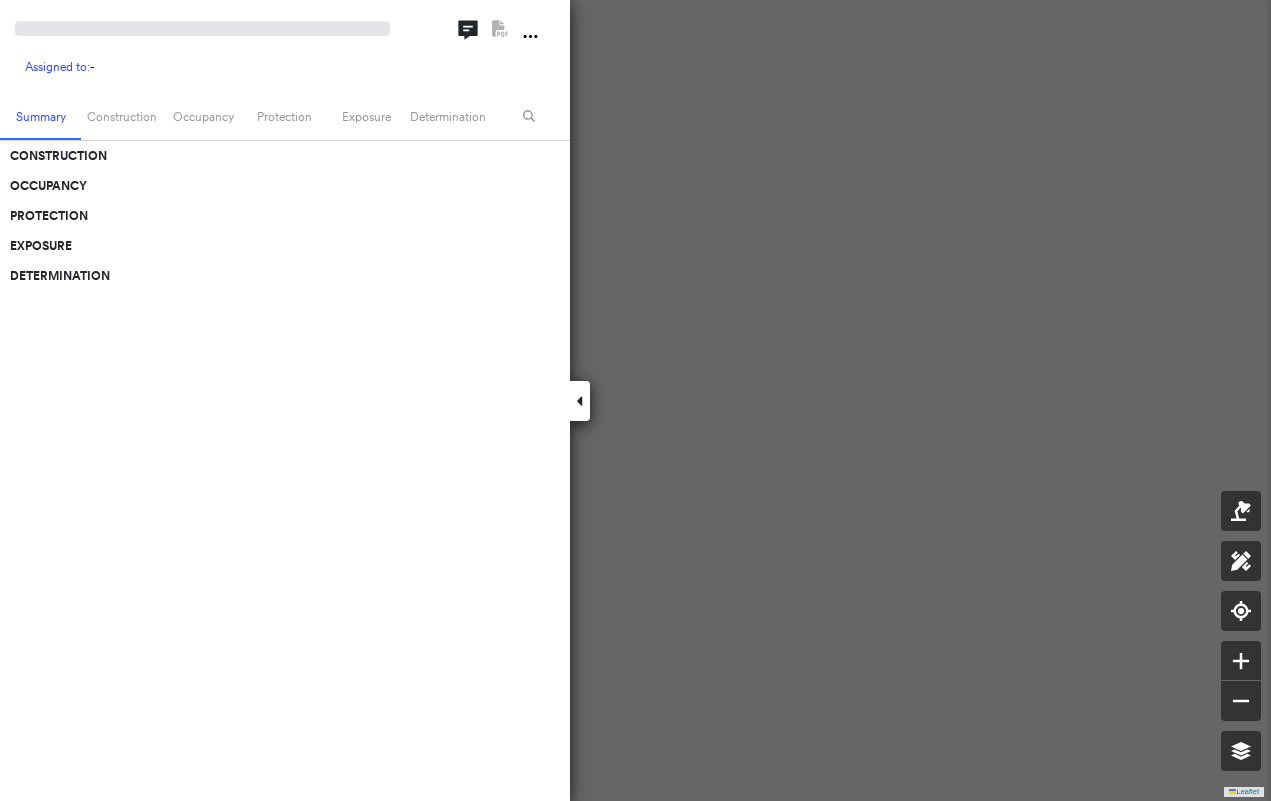 scroll, scrollTop: 0, scrollLeft: 0, axis: both 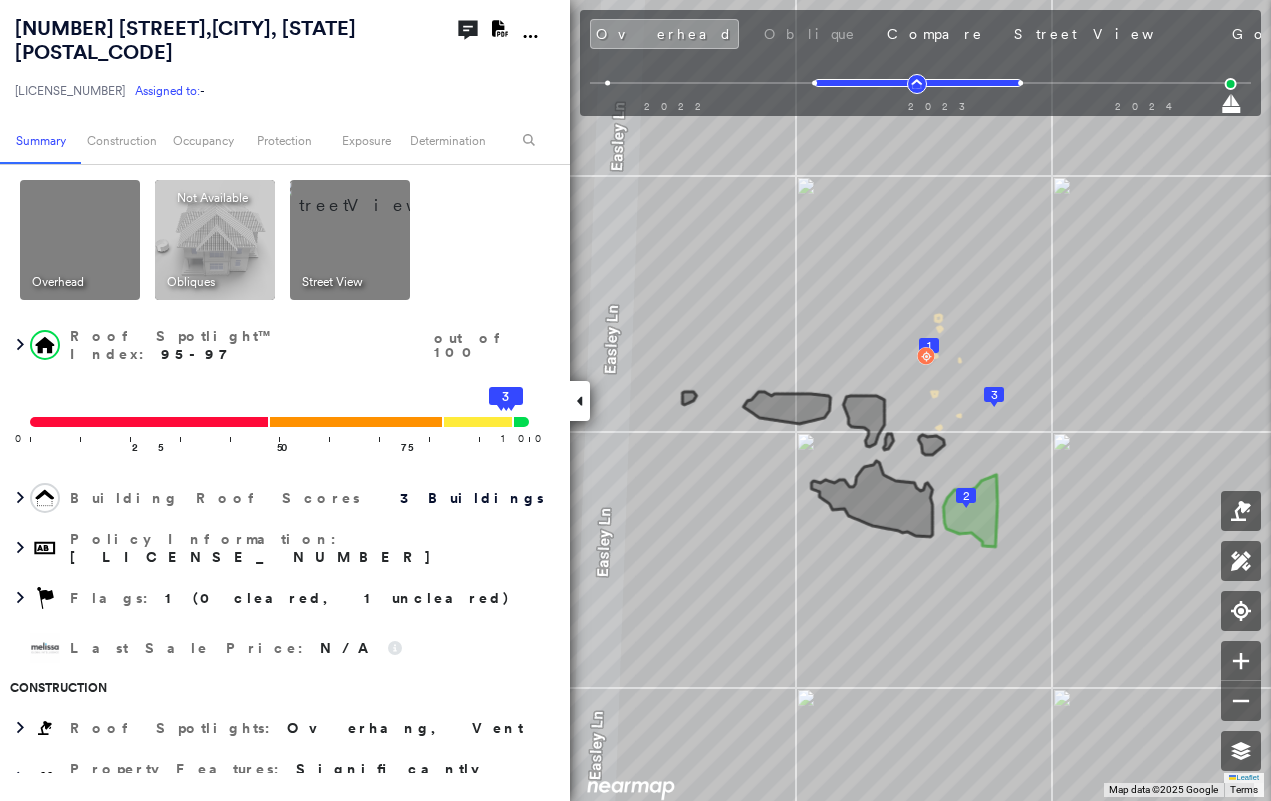 drag, startPoint x: 876, startPoint y: 31, endPoint x: 827, endPoint y: 112, distance: 94.66784 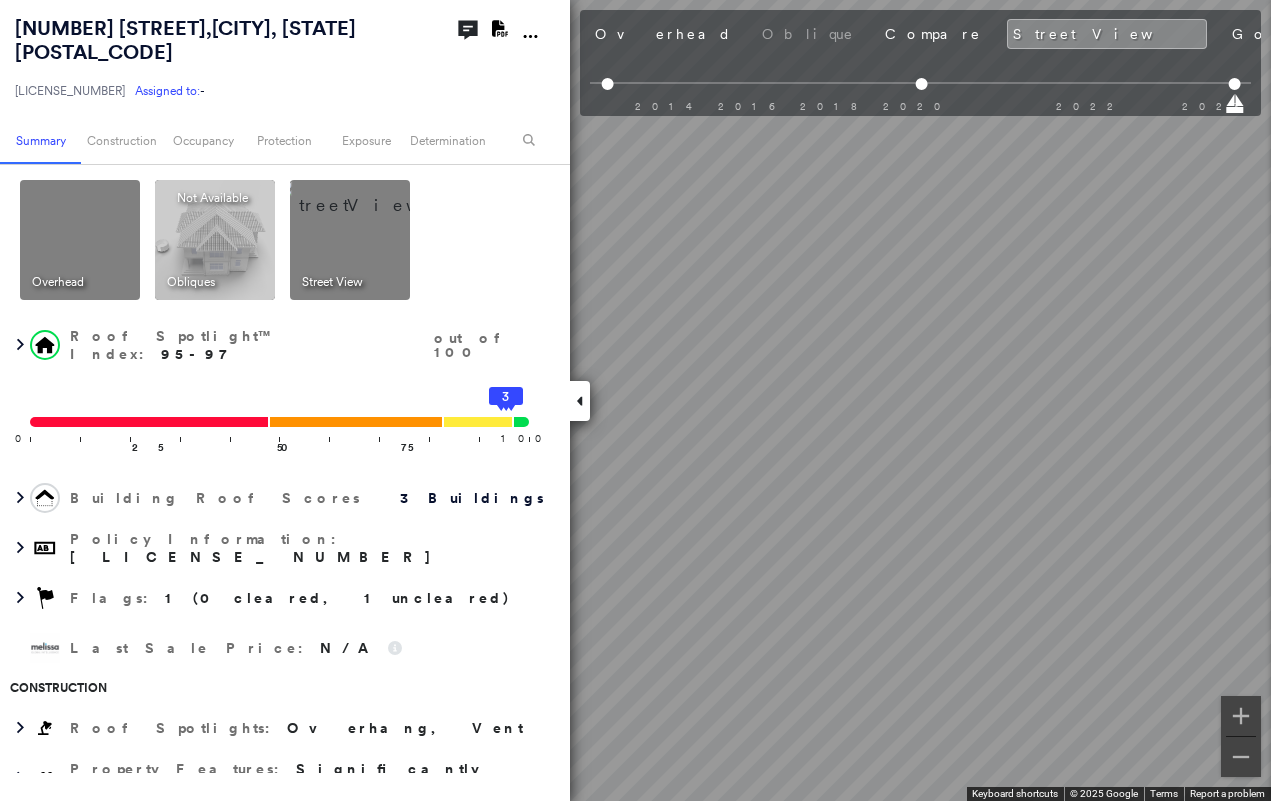 click 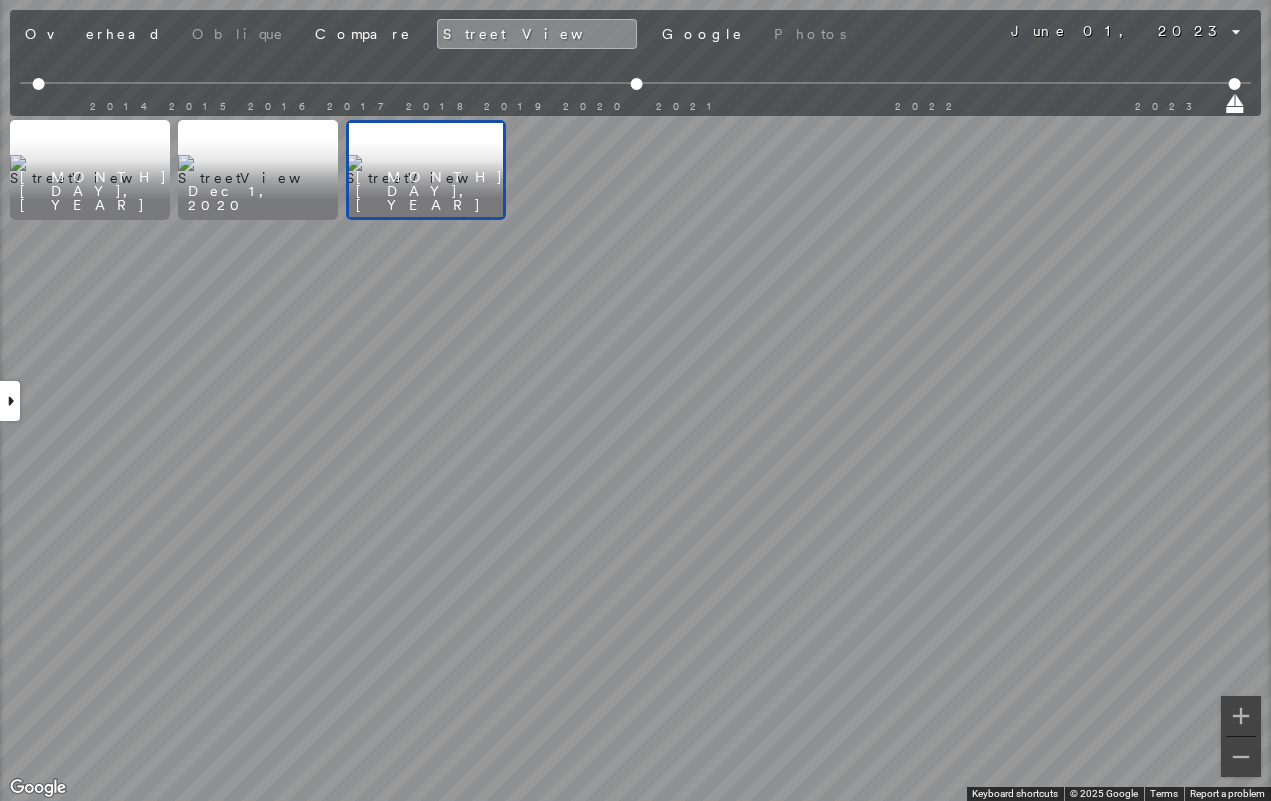 click at bounding box center [90, 170] 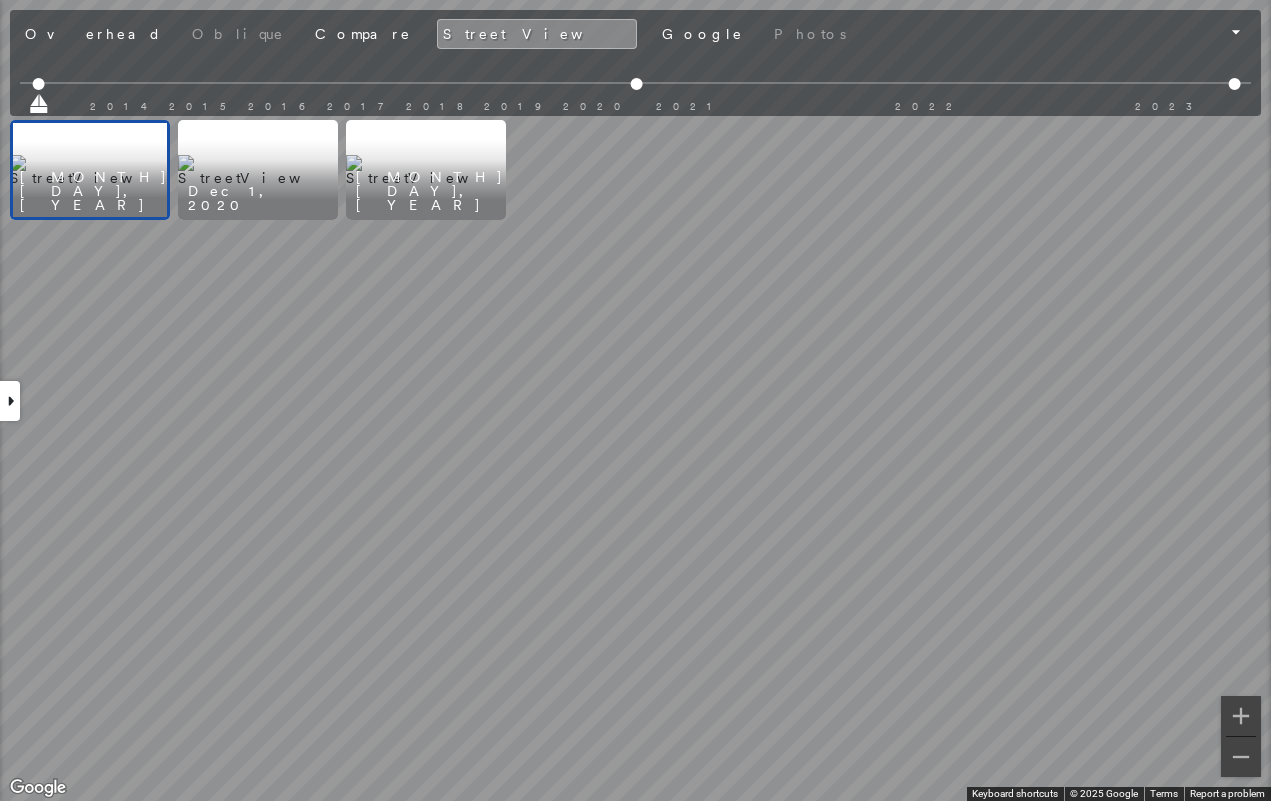 click at bounding box center [258, 170] 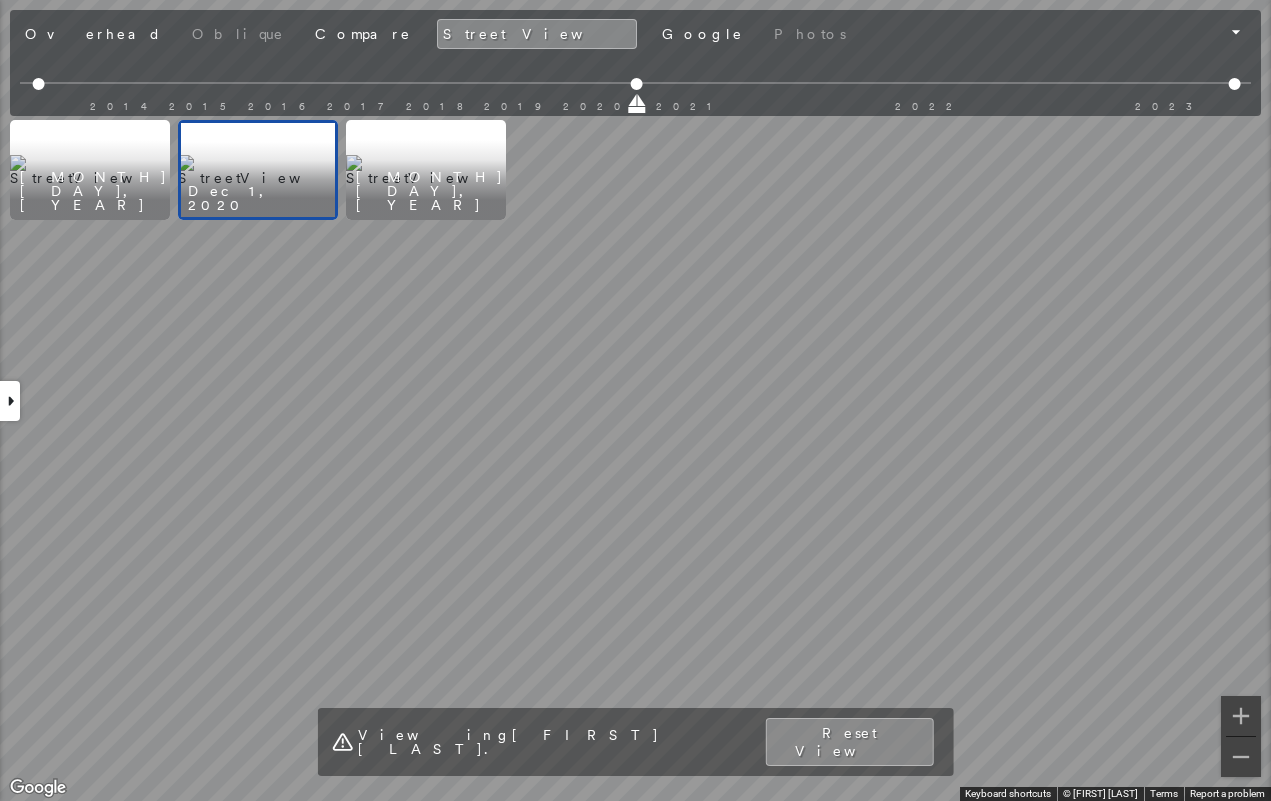 click at bounding box center (426, 170) 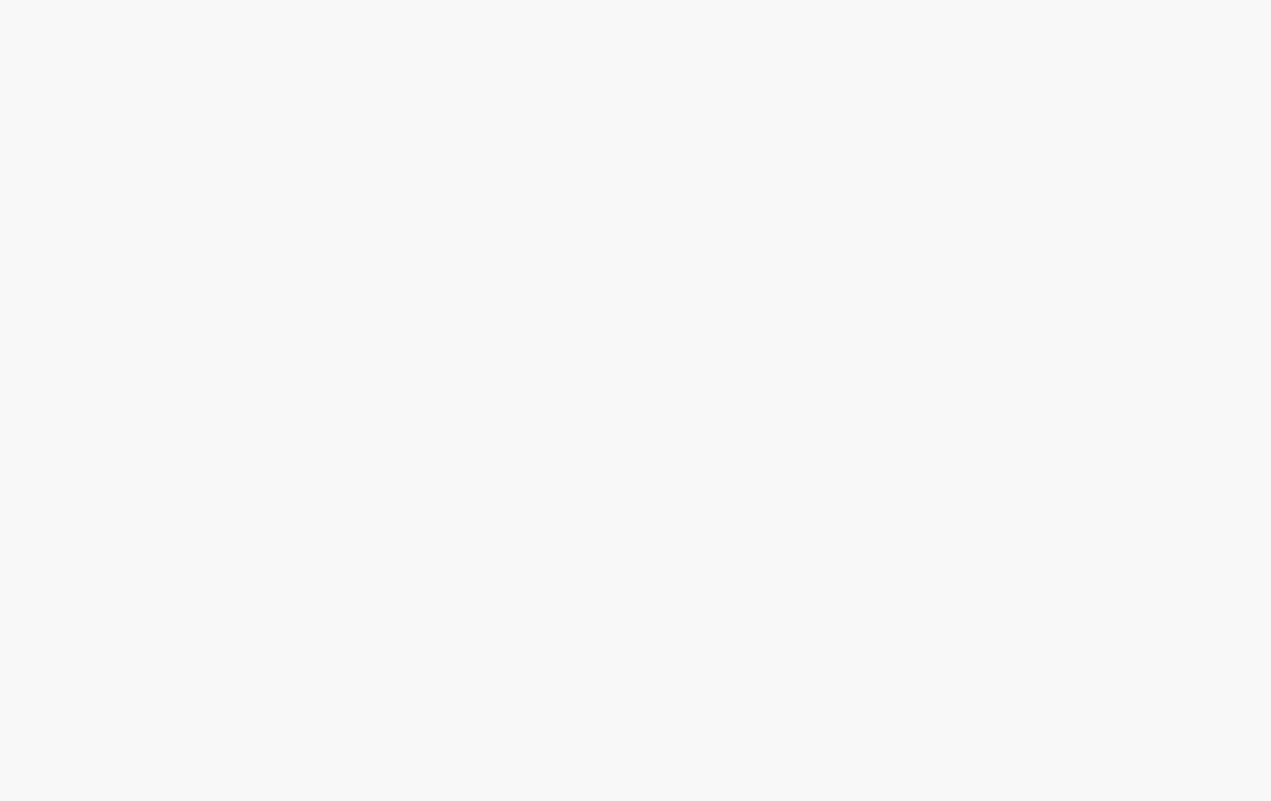 scroll, scrollTop: 0, scrollLeft: 0, axis: both 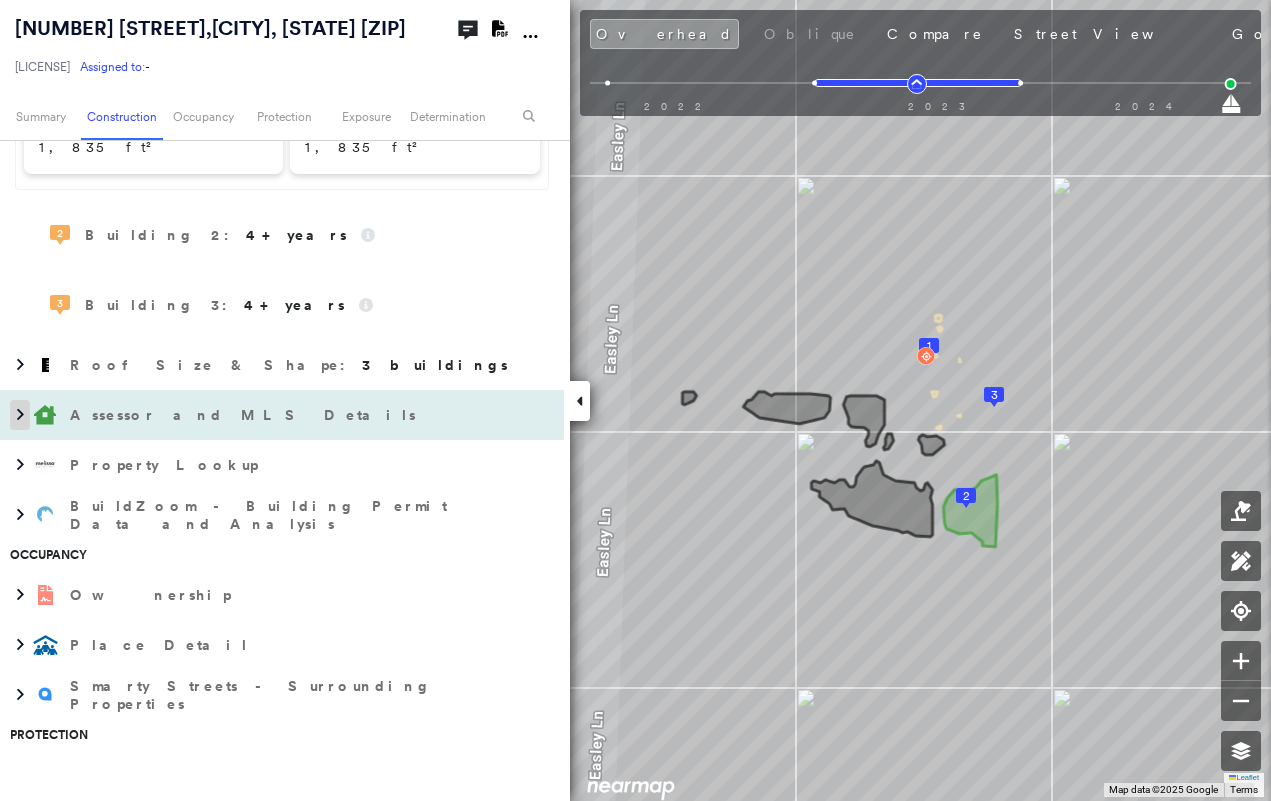 click 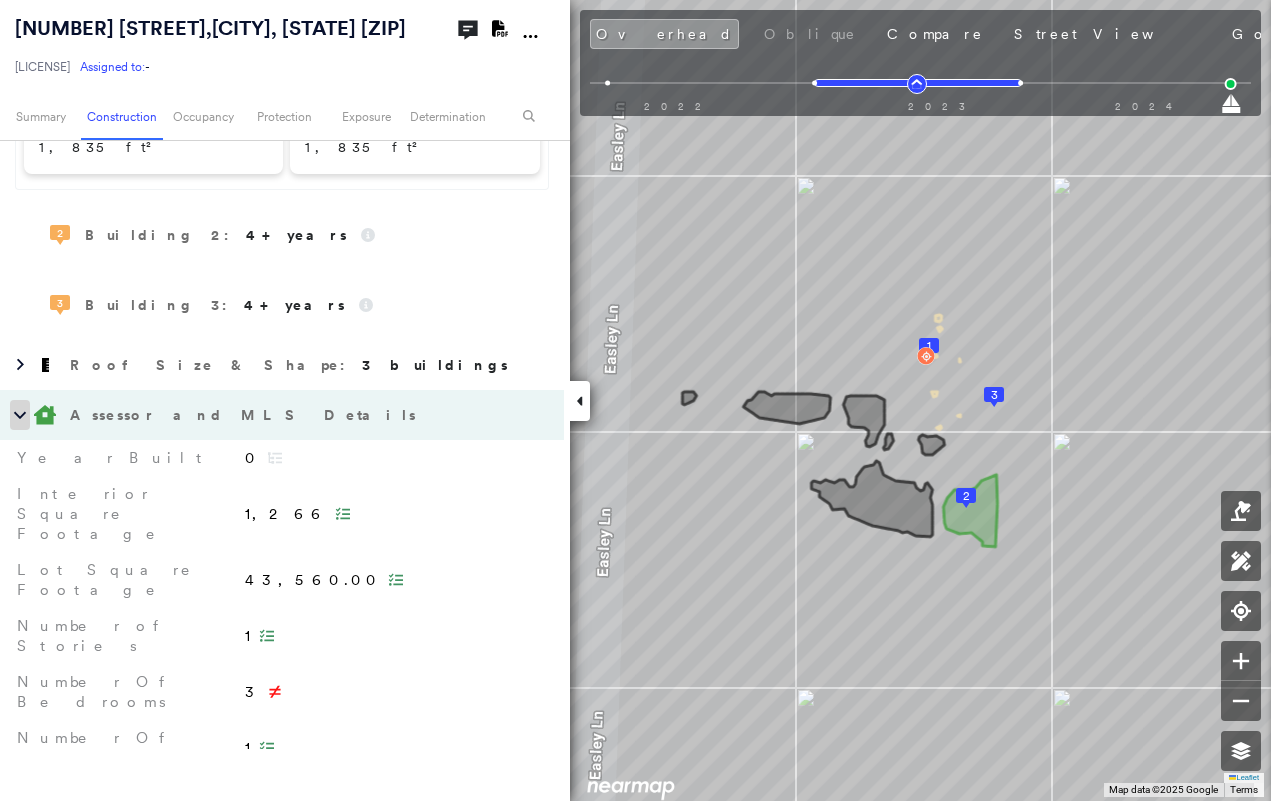 click 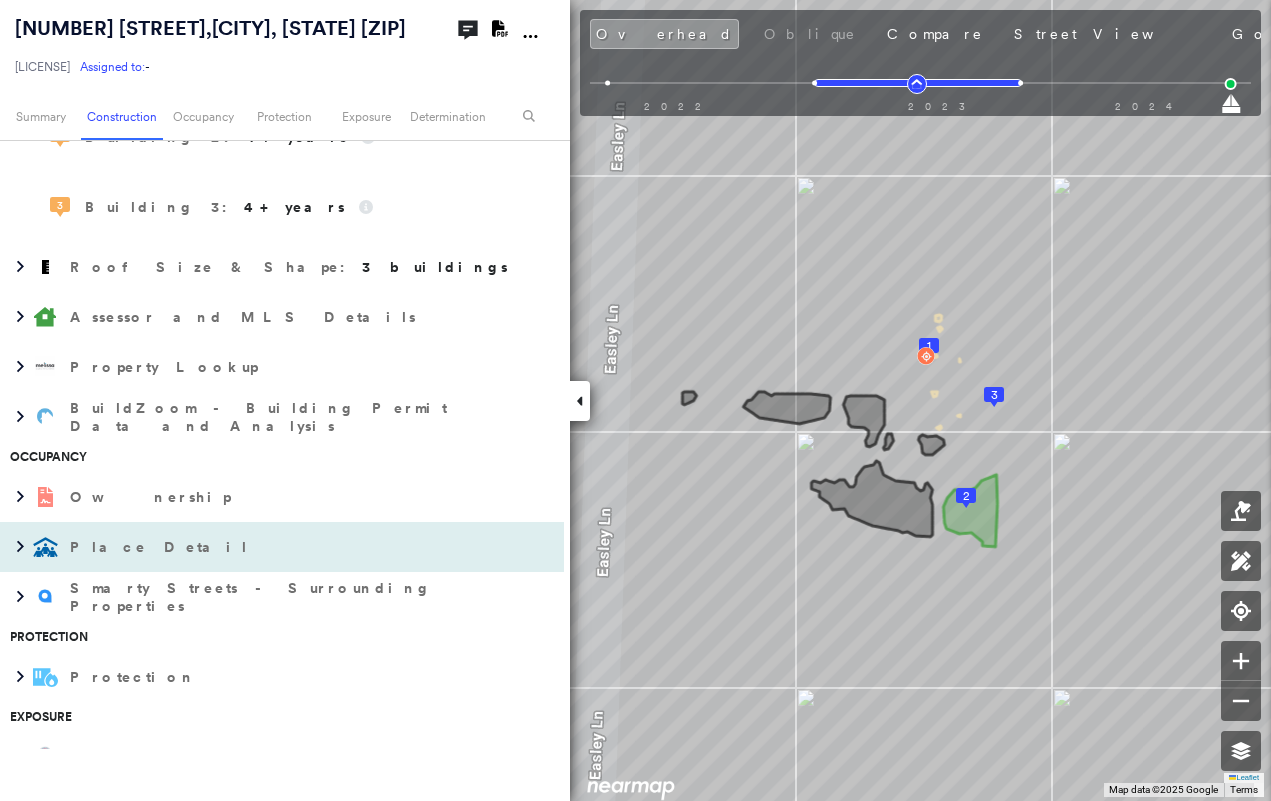 scroll, scrollTop: 1200, scrollLeft: 0, axis: vertical 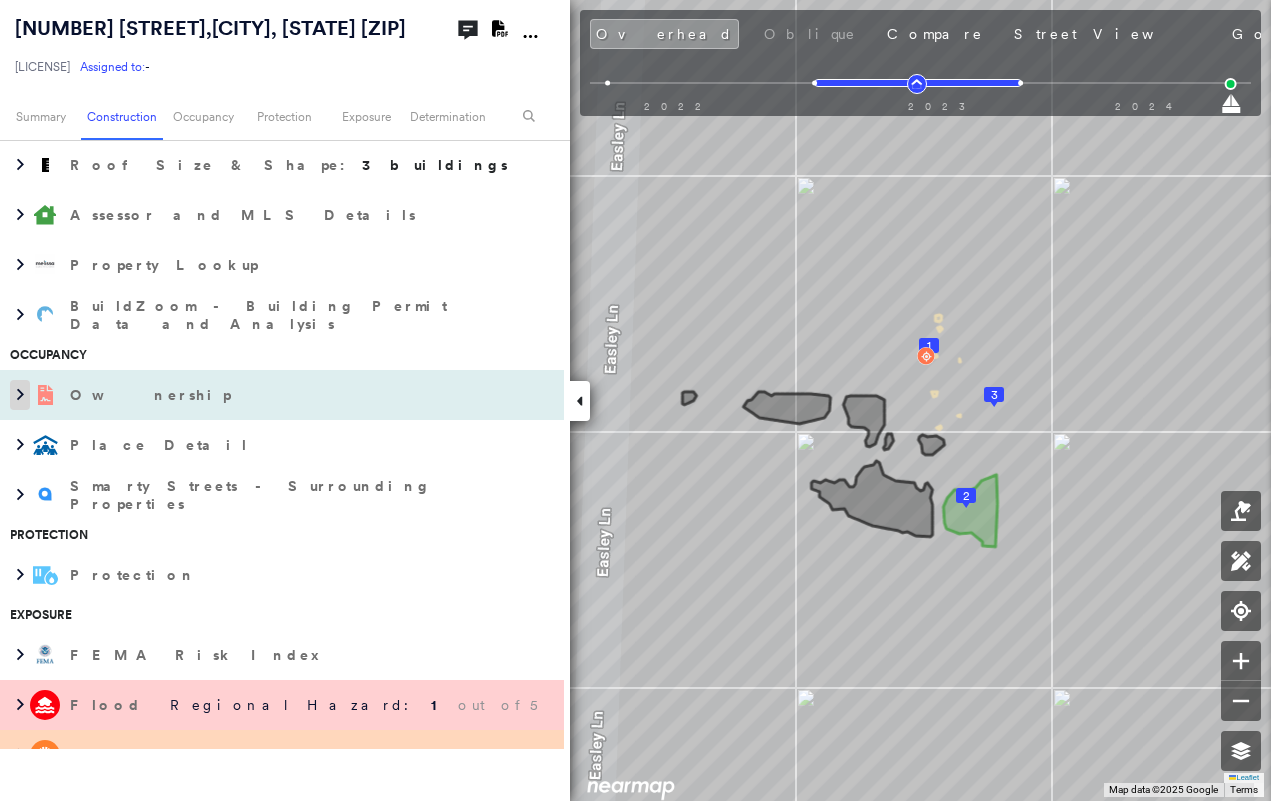 click at bounding box center (20, 395) 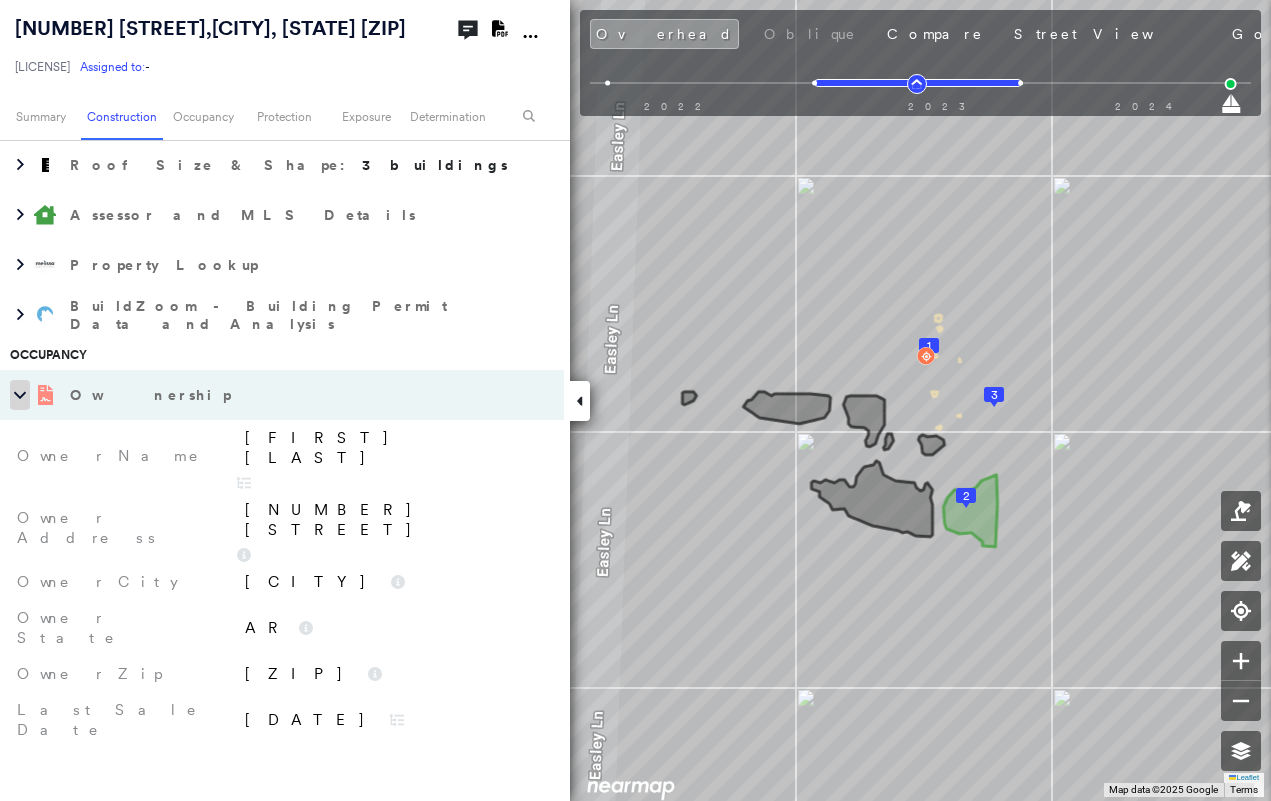 click at bounding box center [20, 395] 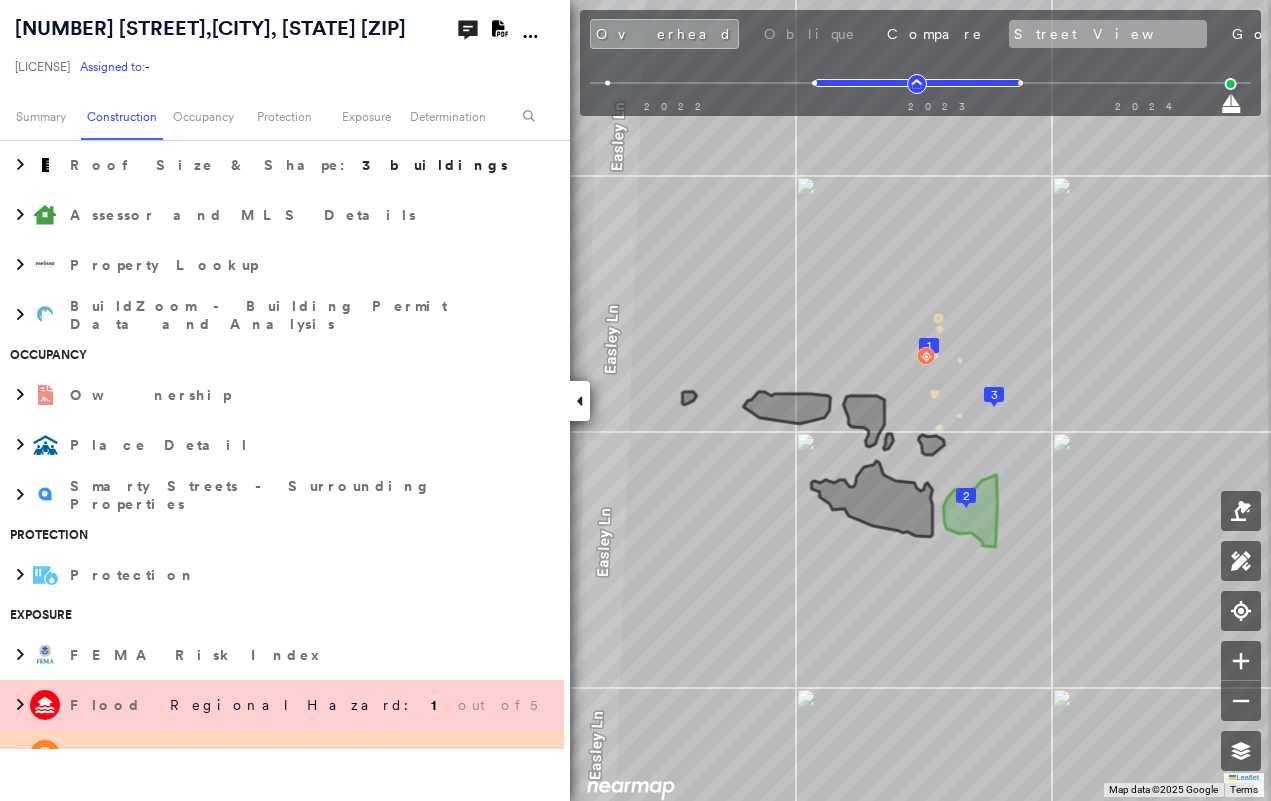 click on "Street View" at bounding box center [1108, 34] 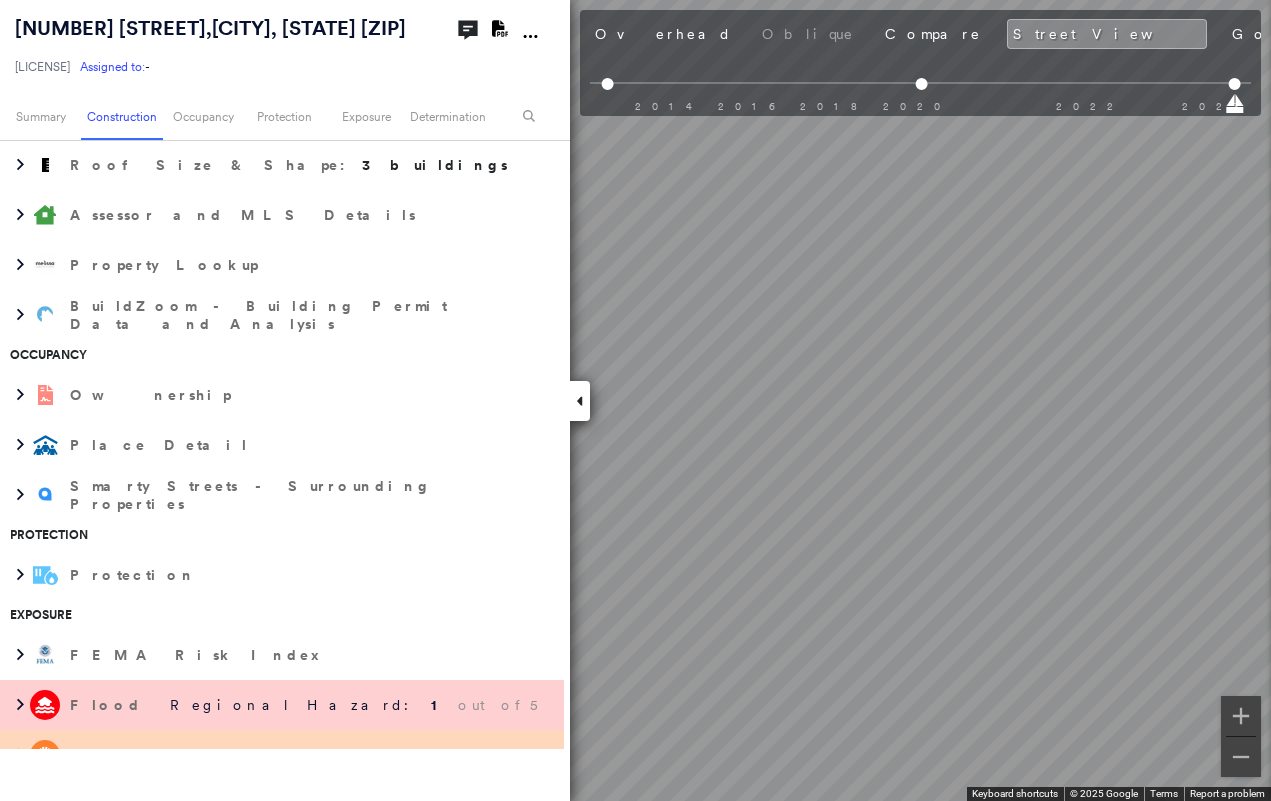 click 